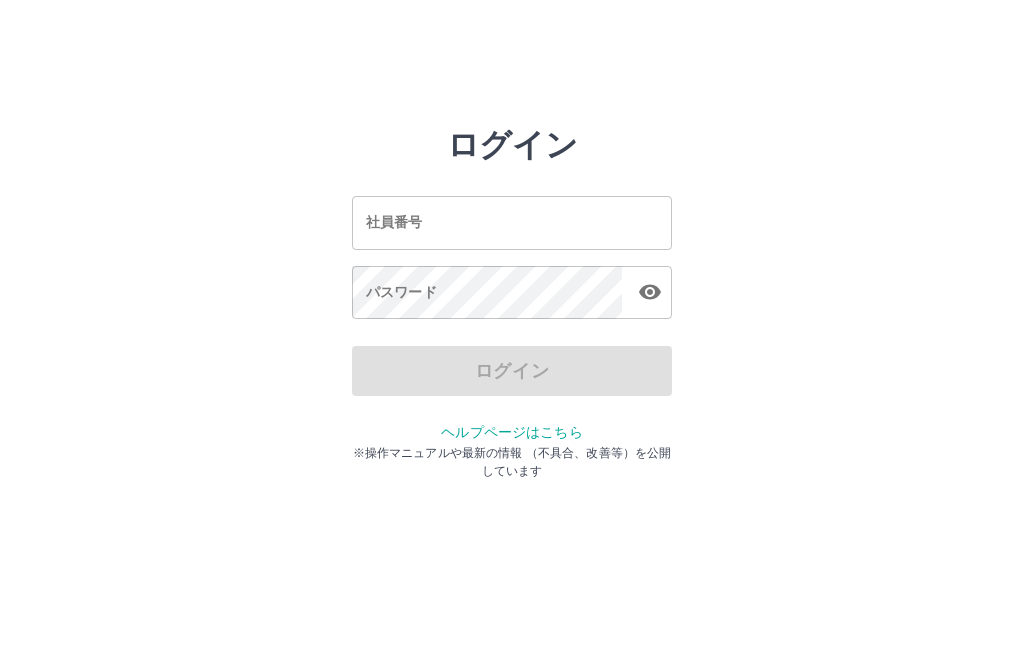 scroll, scrollTop: 0, scrollLeft: 0, axis: both 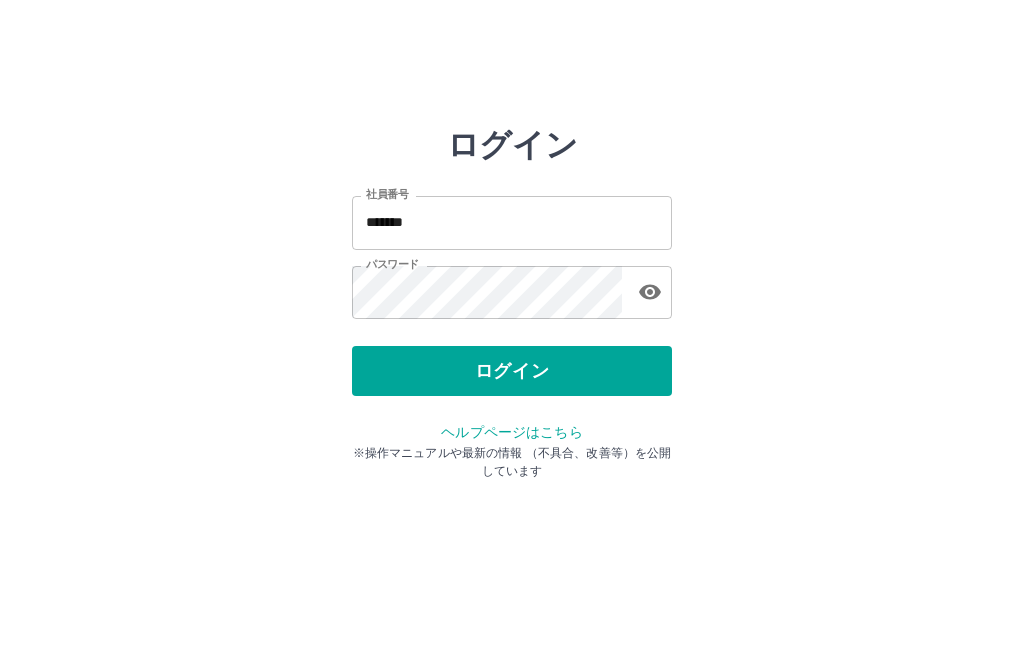 click on "ログイン" at bounding box center (512, 371) 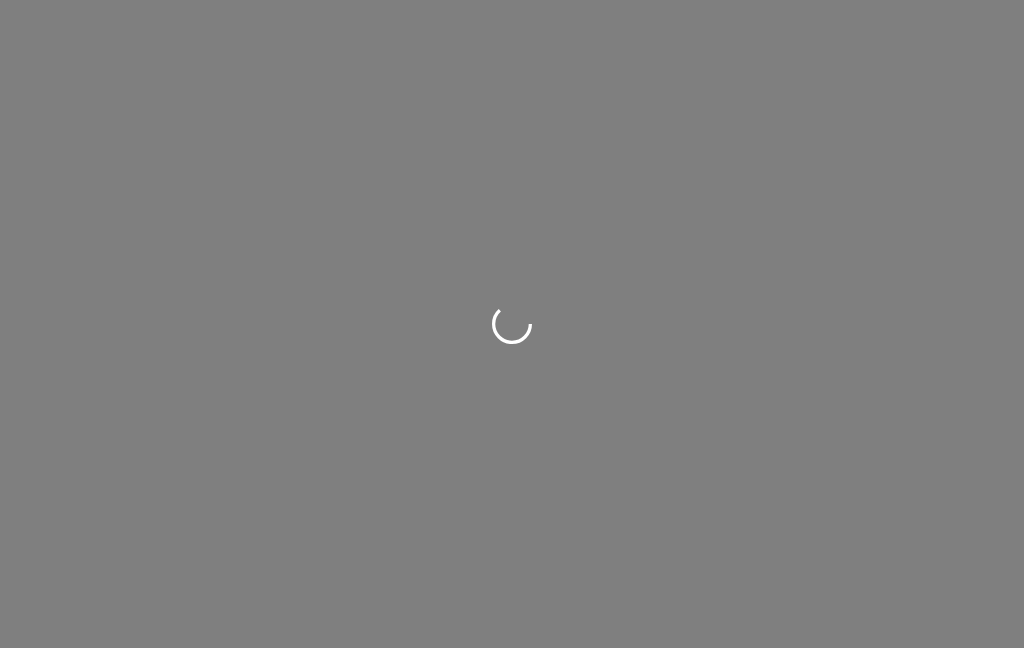 scroll, scrollTop: 0, scrollLeft: 0, axis: both 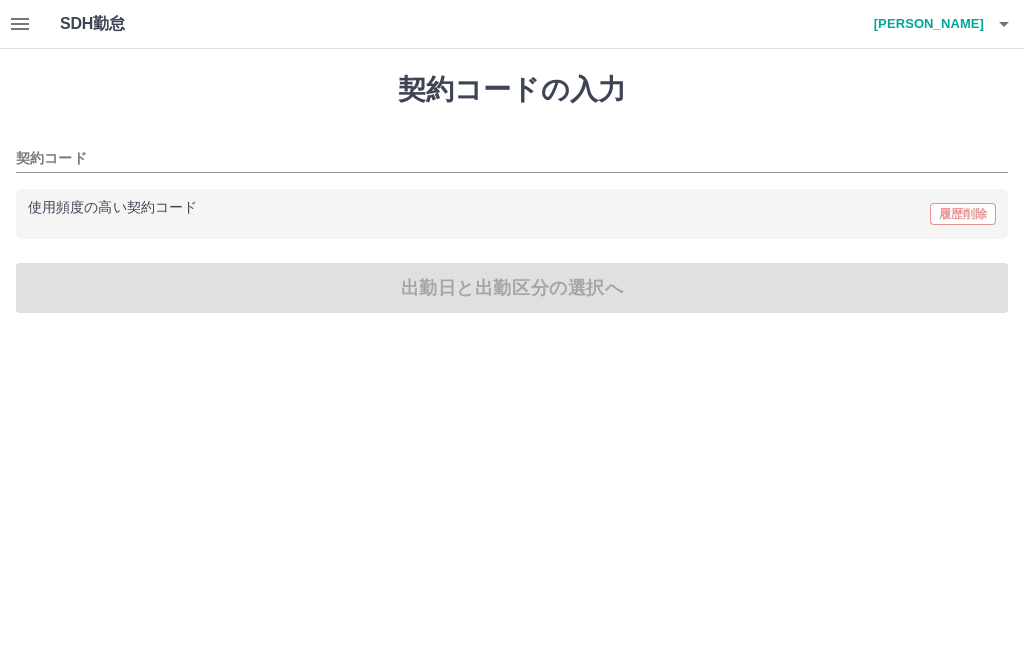 click 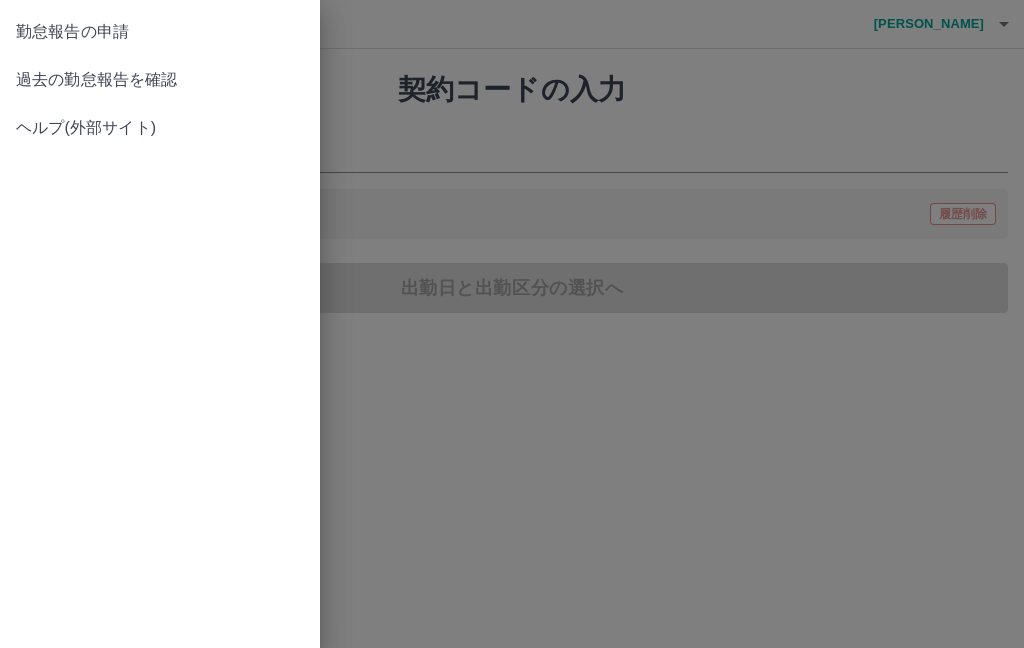 click on "勤怠報告の申請" at bounding box center (160, 32) 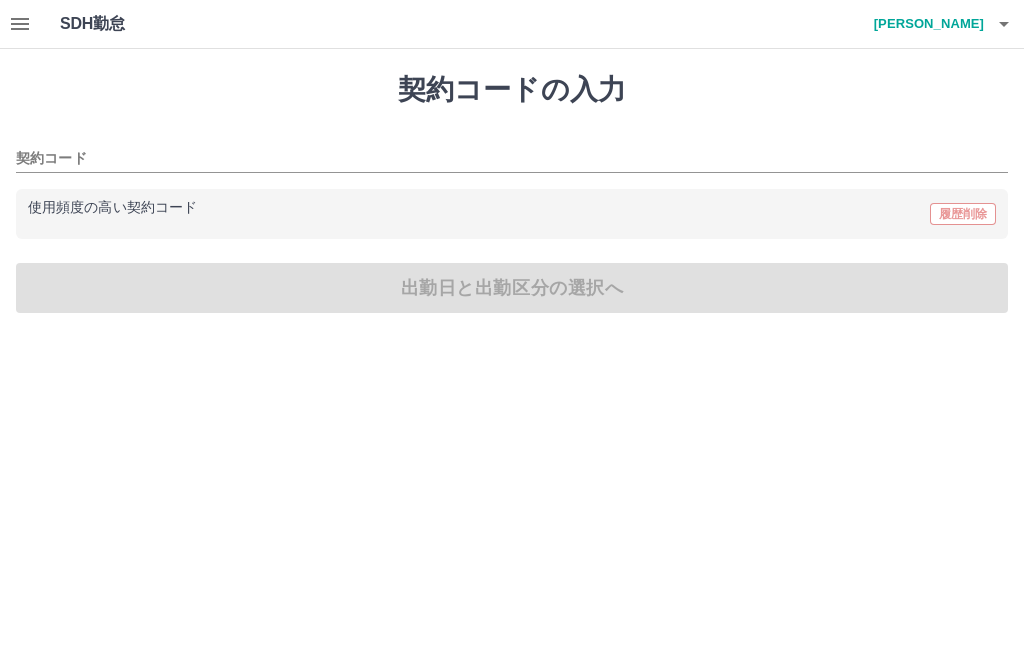 click on "契約コード" at bounding box center [497, 159] 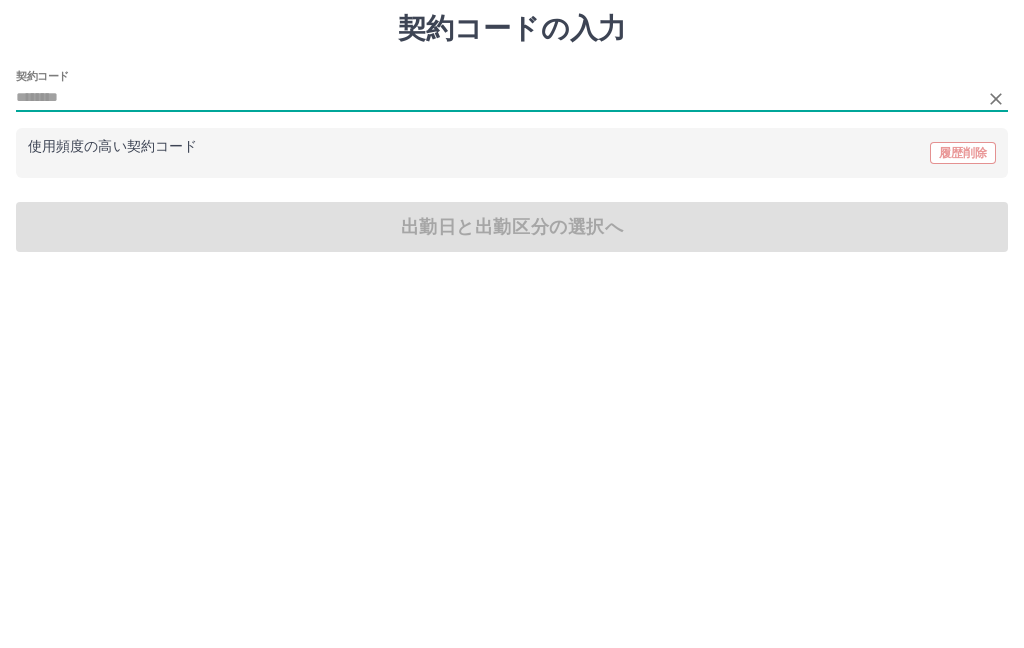 click on "契約コード" at bounding box center [497, 159] 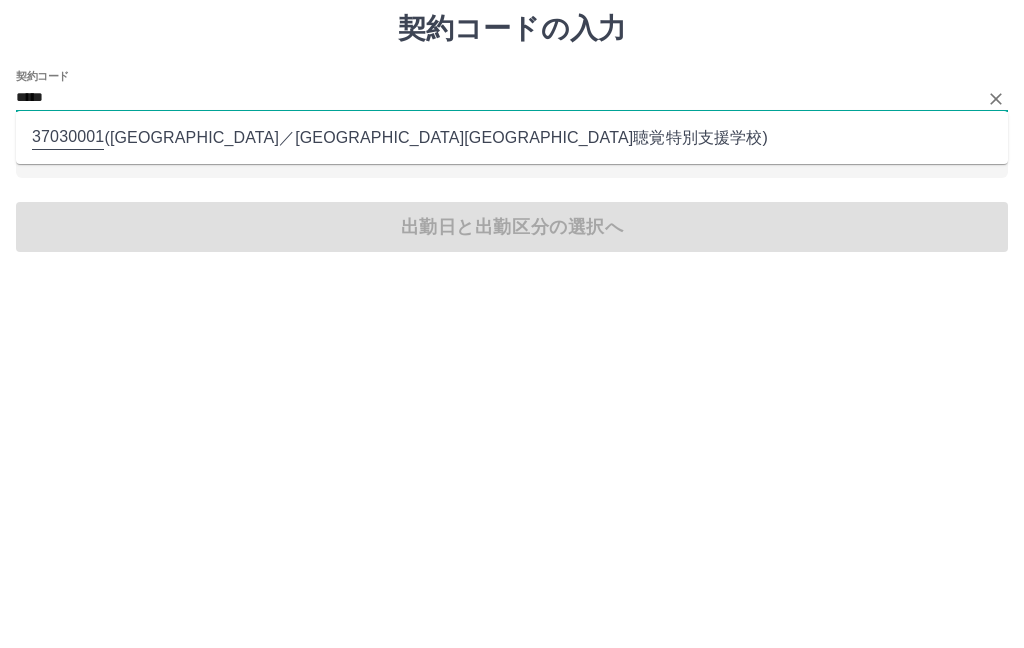 click on "37030001  ( [GEOGRAPHIC_DATA] ／ [GEOGRAPHIC_DATA]沼津聴覚特別支援学校 )" at bounding box center [512, 198] 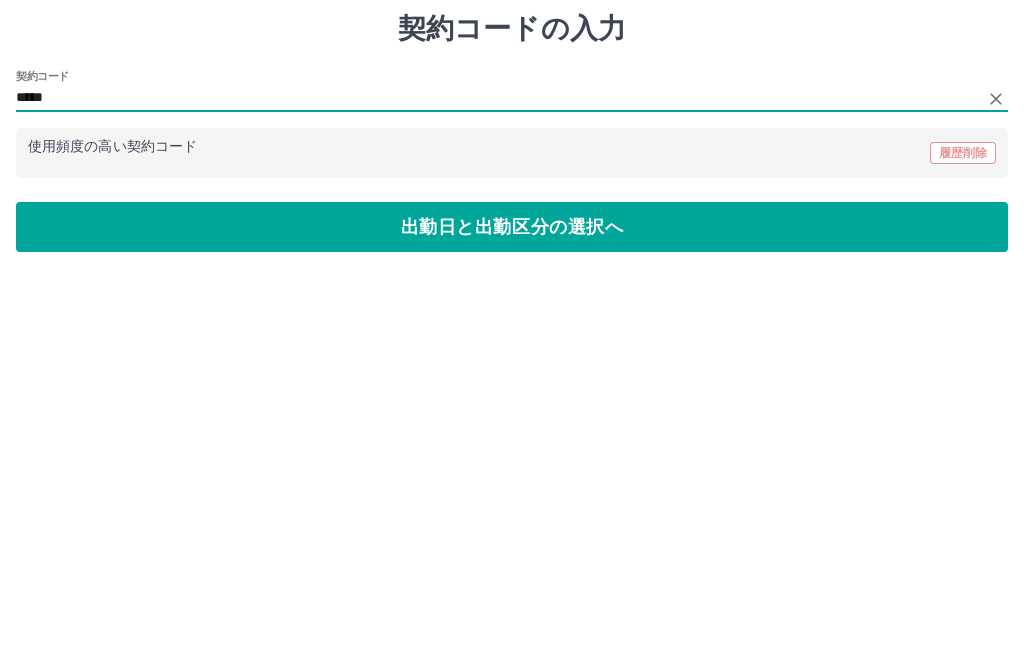 type on "********" 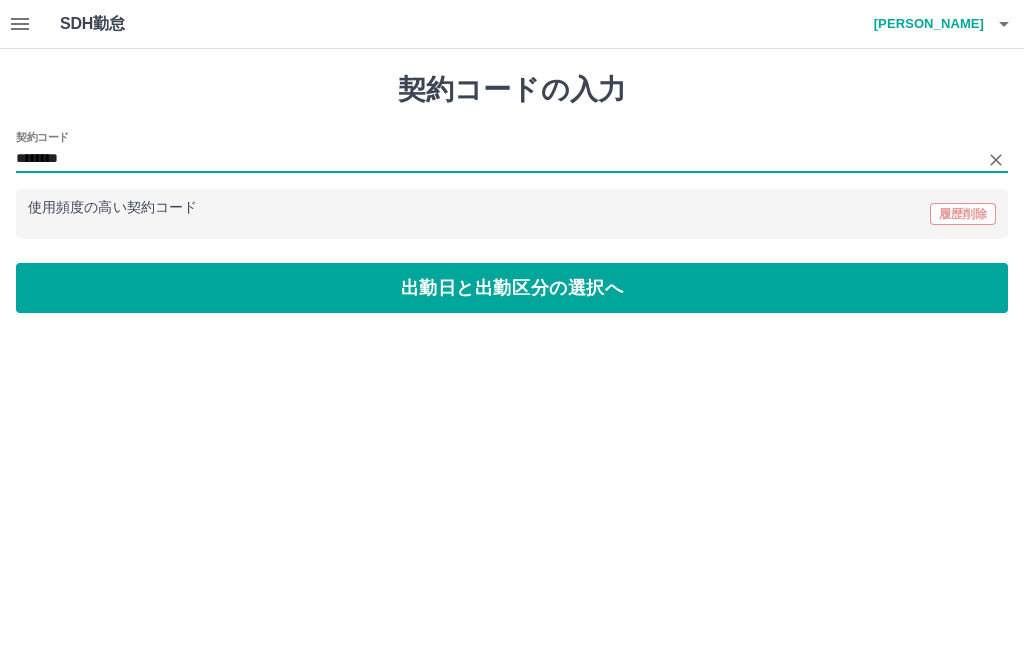 click on "出勤日と出勤区分の選択へ" at bounding box center (512, 288) 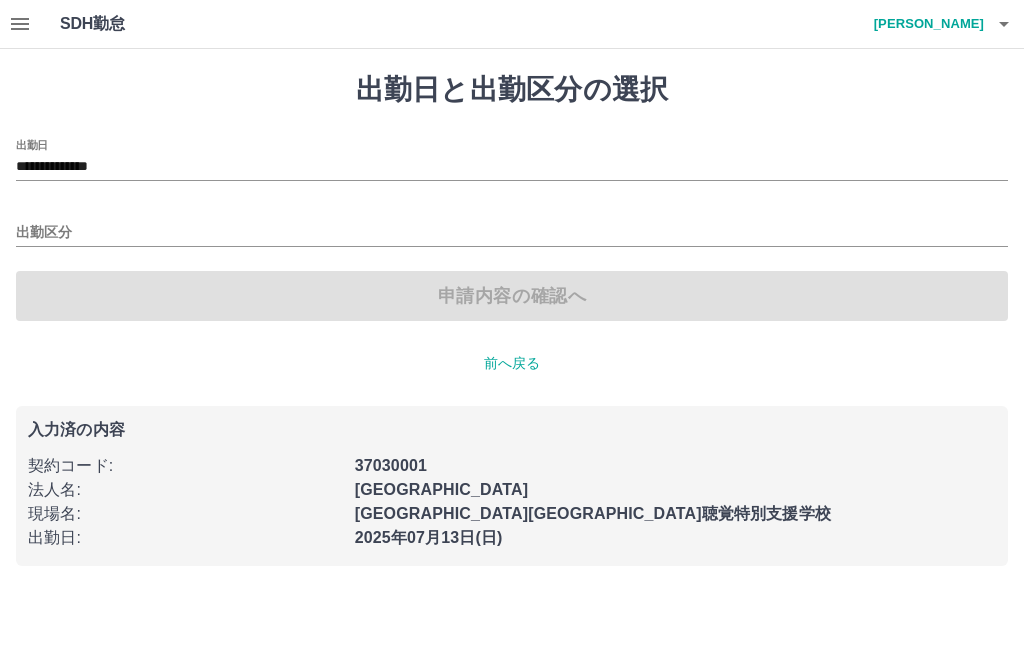 click on "**********" at bounding box center [512, 167] 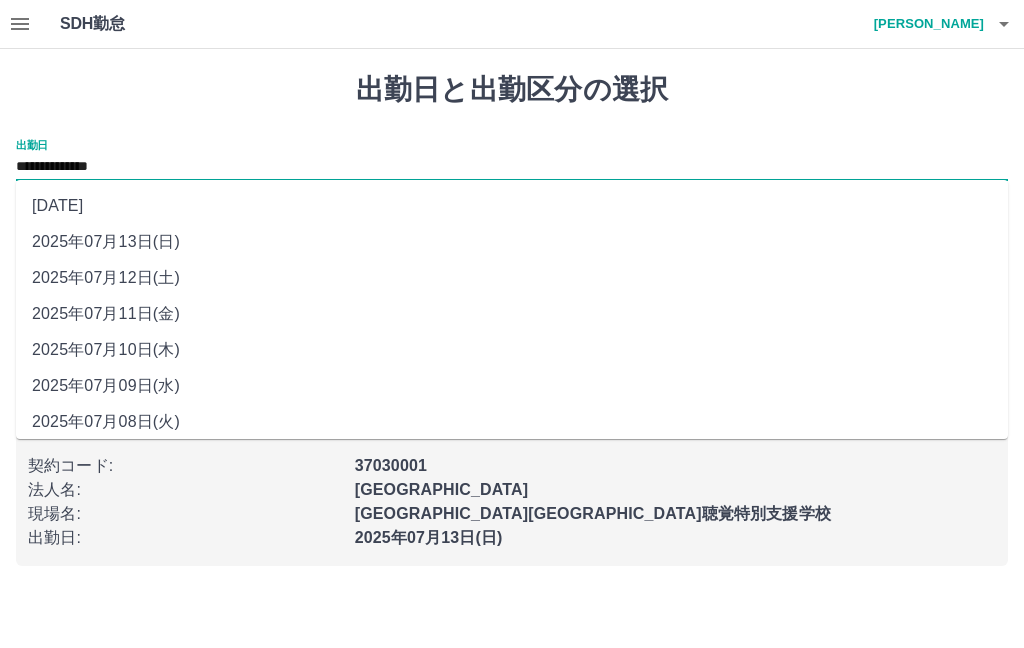 click on "2025年07月08日(火)" at bounding box center [512, 422] 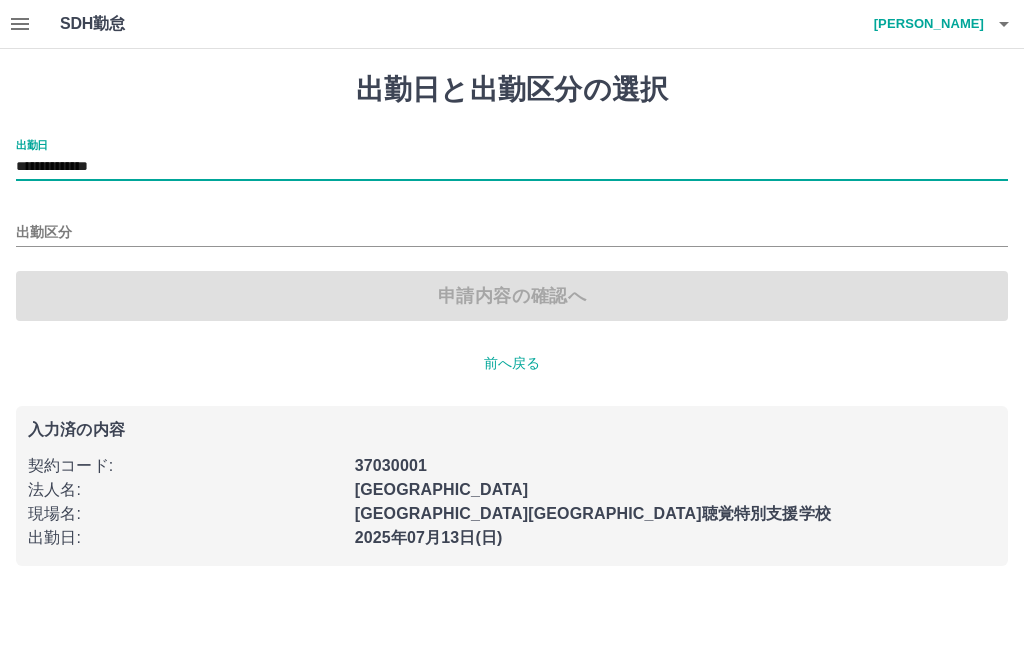 click on "出勤区分" at bounding box center [512, 233] 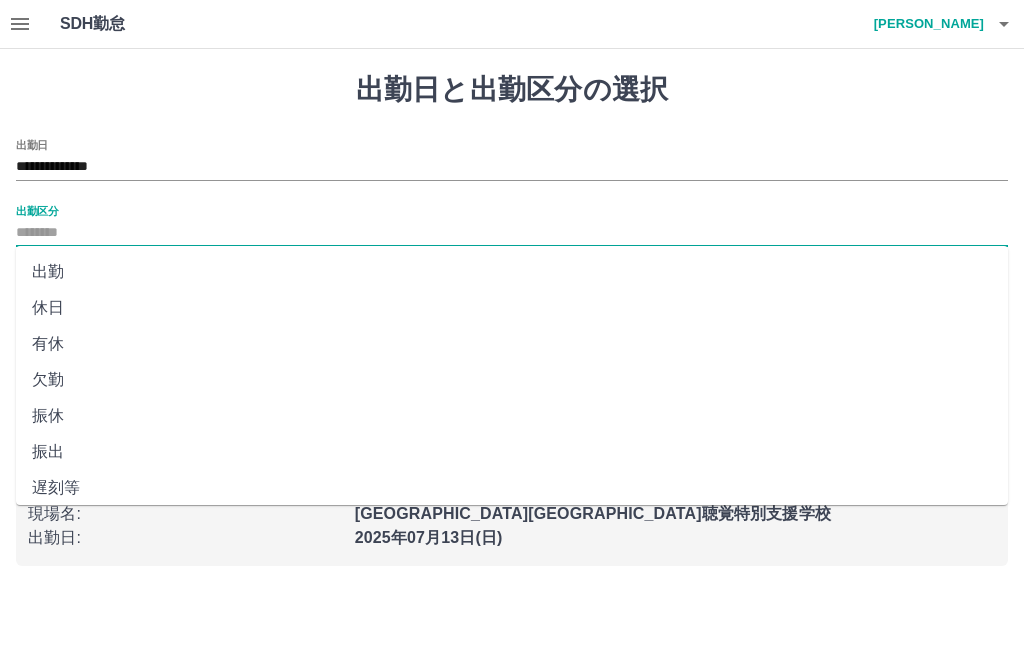 click on "出勤" at bounding box center (512, 272) 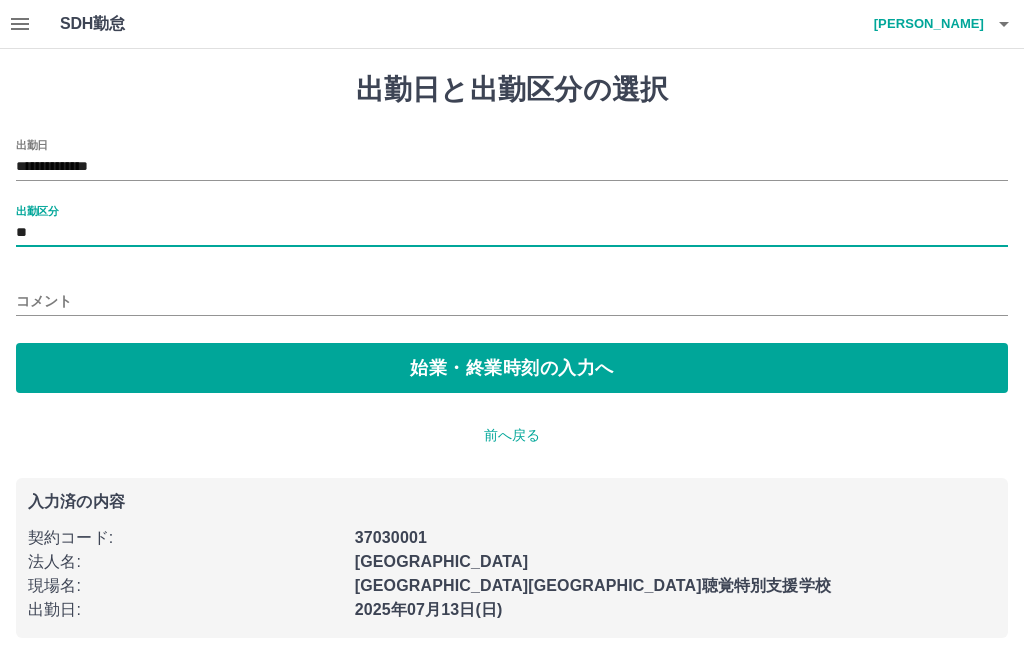 click on "始業・終業時刻の入力へ" at bounding box center (512, 368) 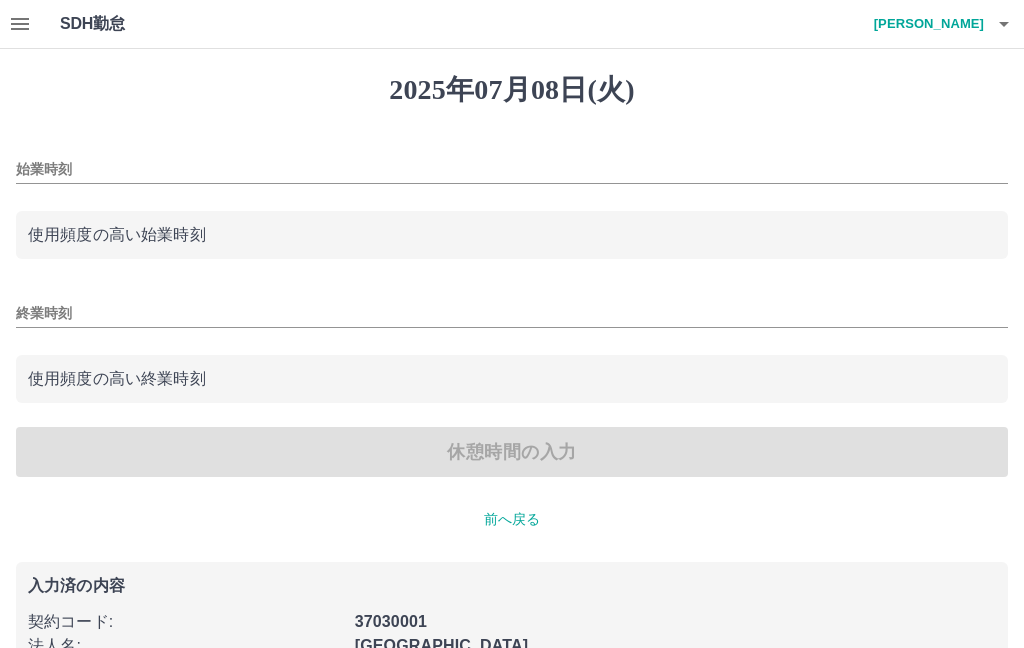click on "始業時刻" at bounding box center [512, 169] 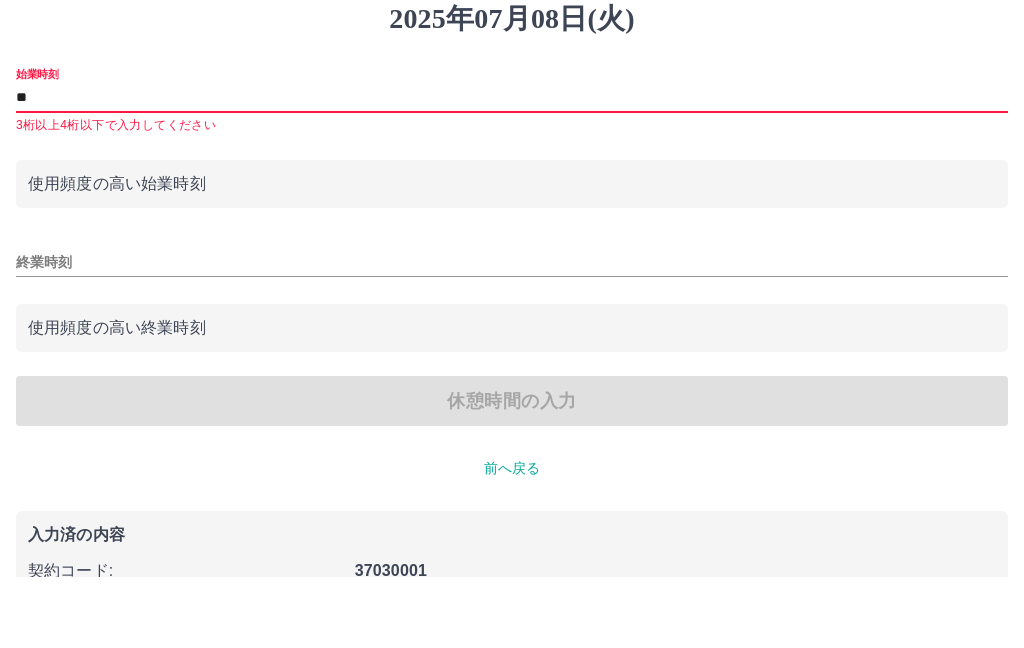 type on "*" 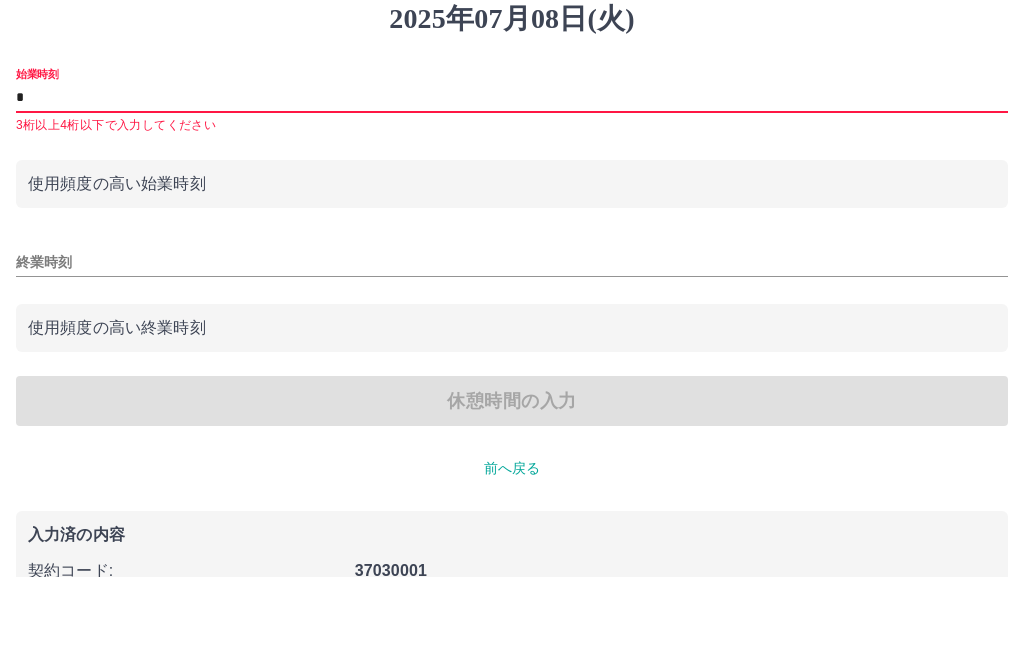 type on "****" 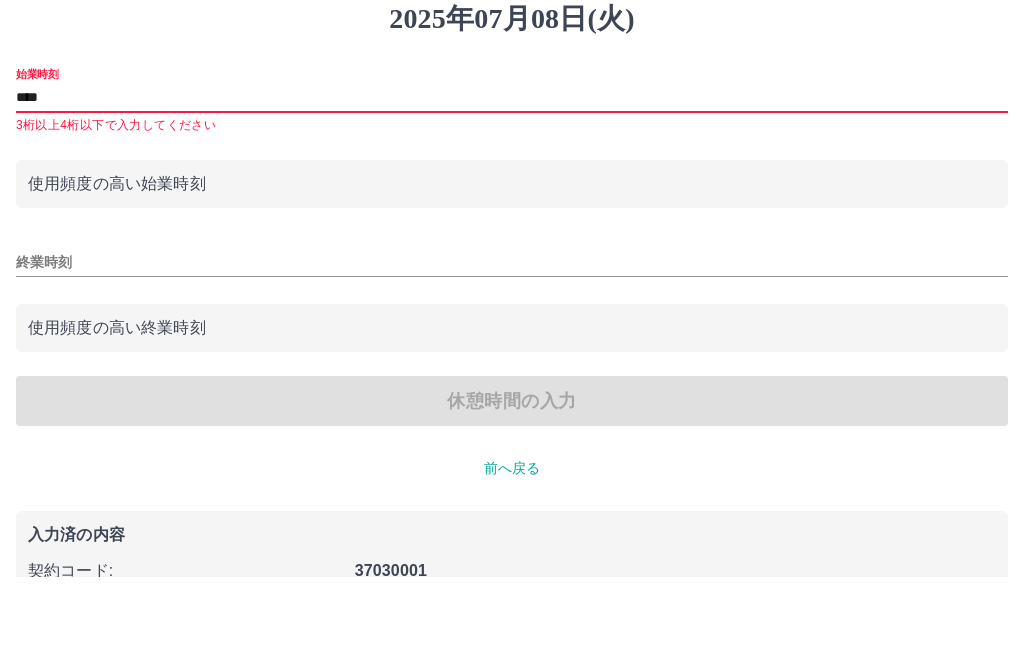 scroll, scrollTop: 71, scrollLeft: 0, axis: vertical 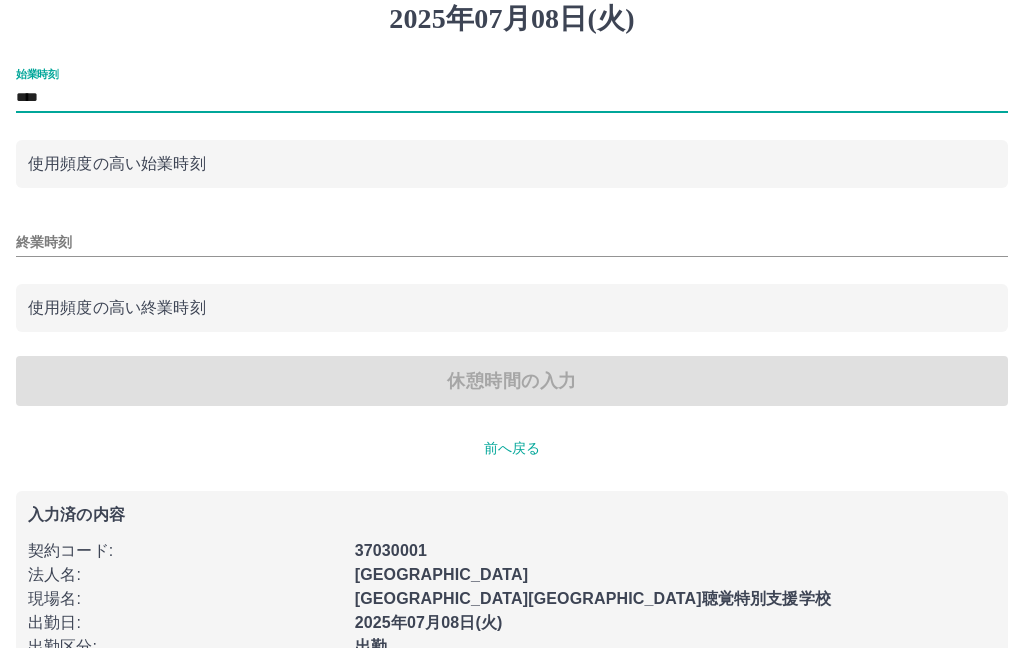 click on "始業時刻 **** 使用頻度の高い始業時刻 終業時刻 使用頻度の高い終業時刻 休憩時間の入力" at bounding box center [512, 237] 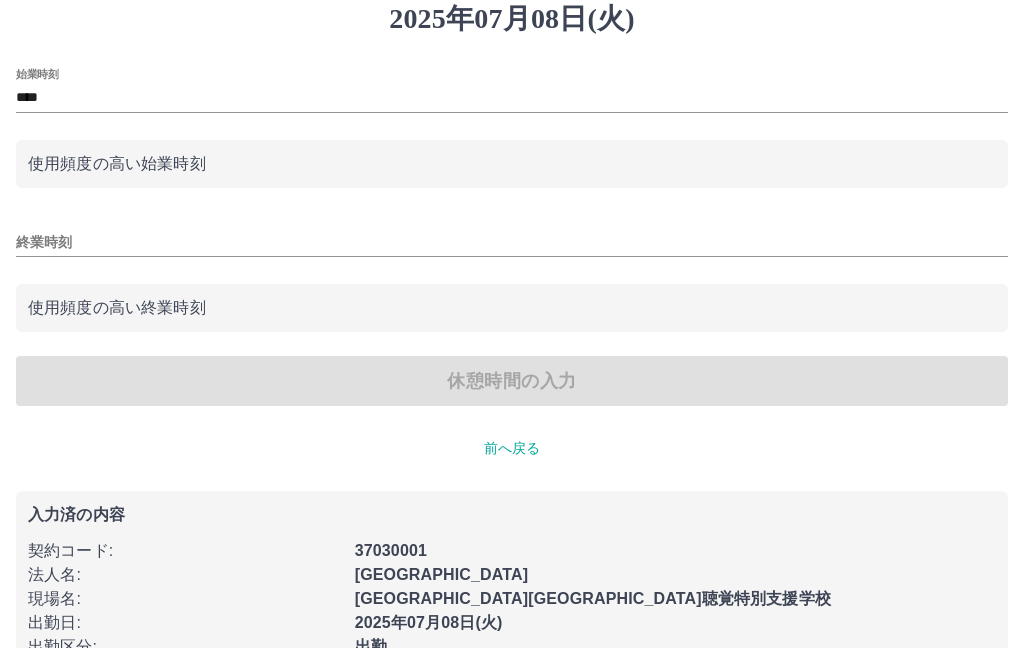 click on "使用頻度の高い終業時刻" at bounding box center (512, 308) 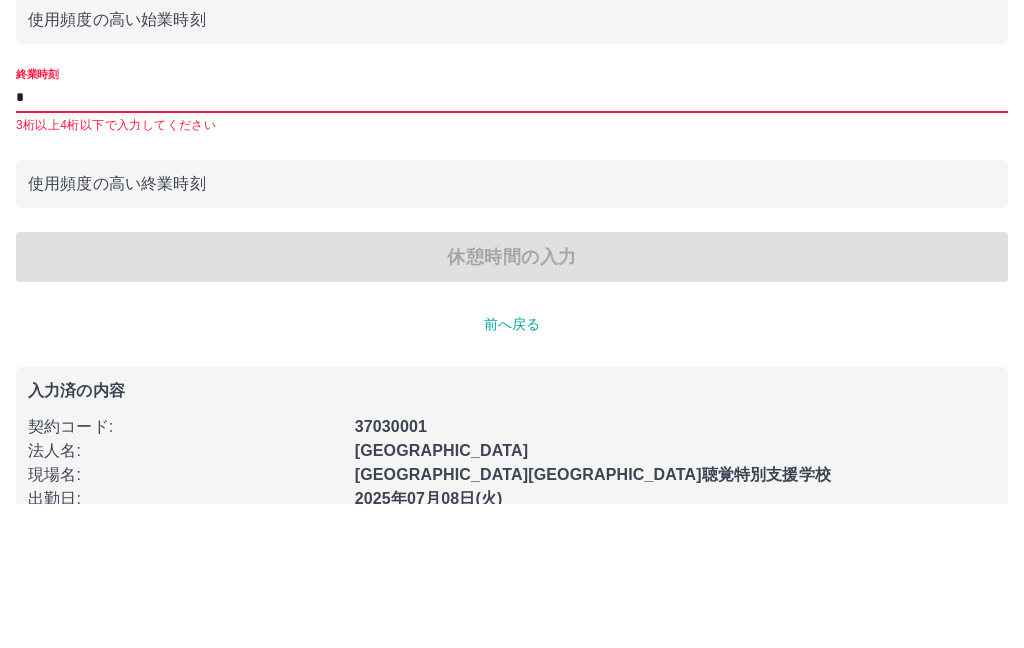 type on "****" 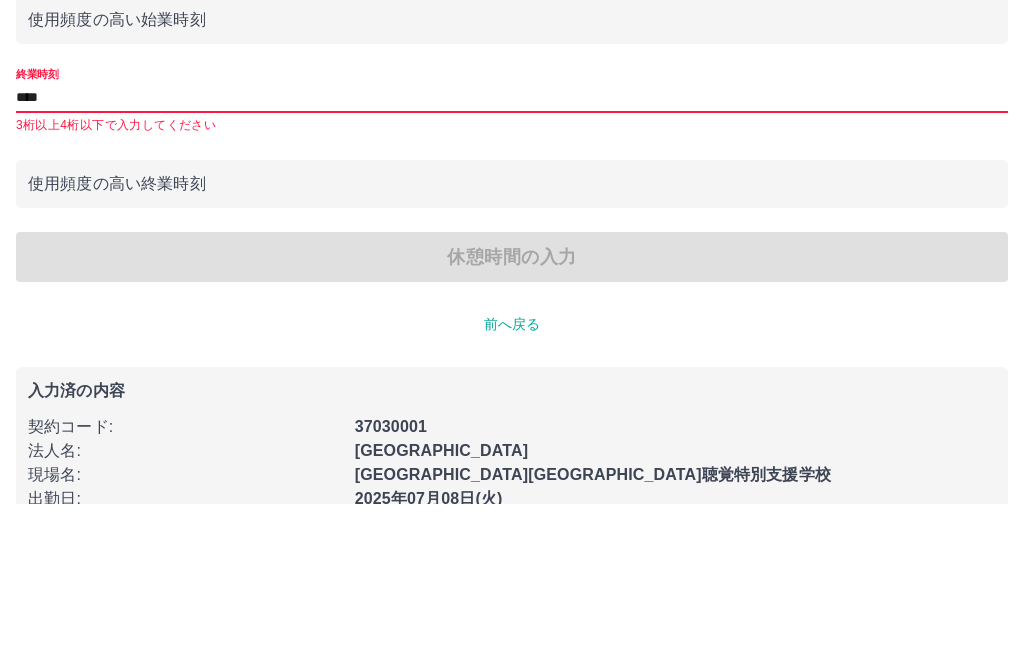 scroll, scrollTop: 121, scrollLeft: 0, axis: vertical 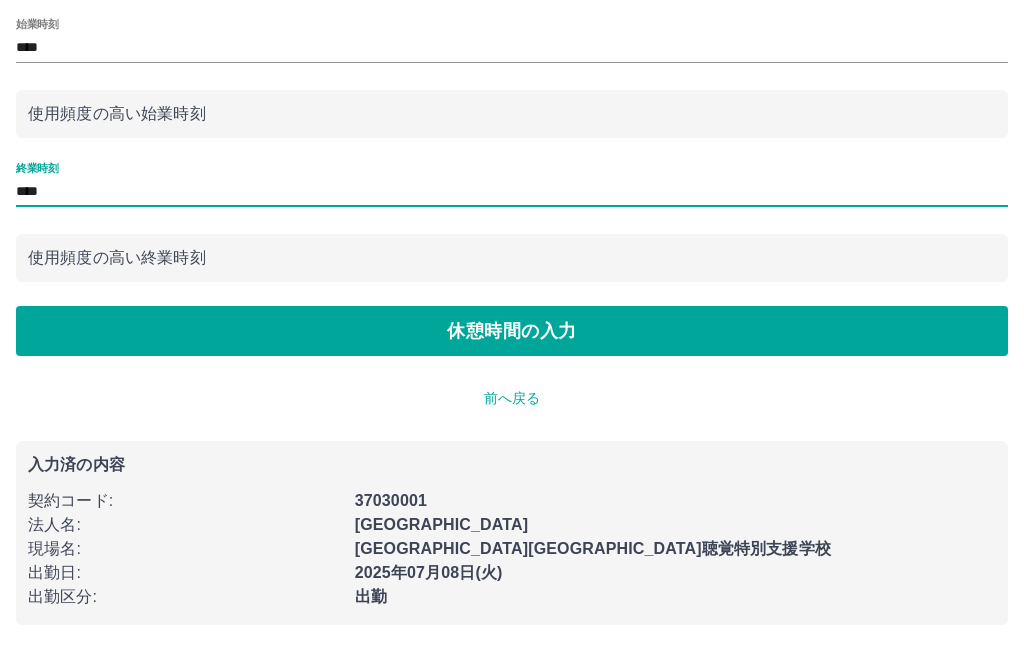 click on "休憩時間の入力" at bounding box center [512, 331] 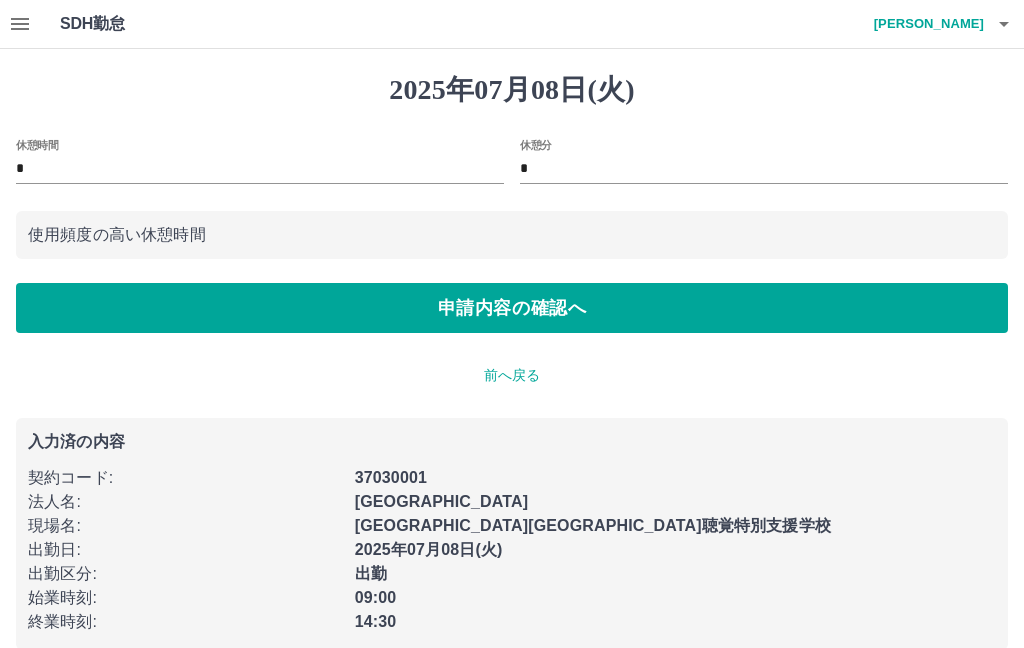 click on "申請内容の確認へ" at bounding box center (512, 308) 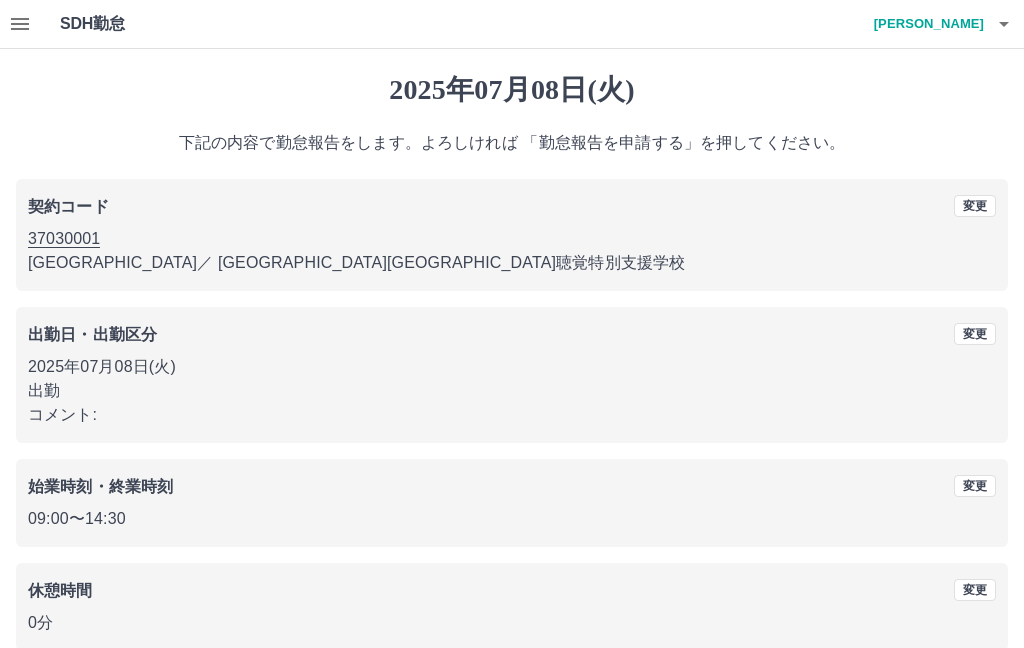 scroll, scrollTop: 100, scrollLeft: 0, axis: vertical 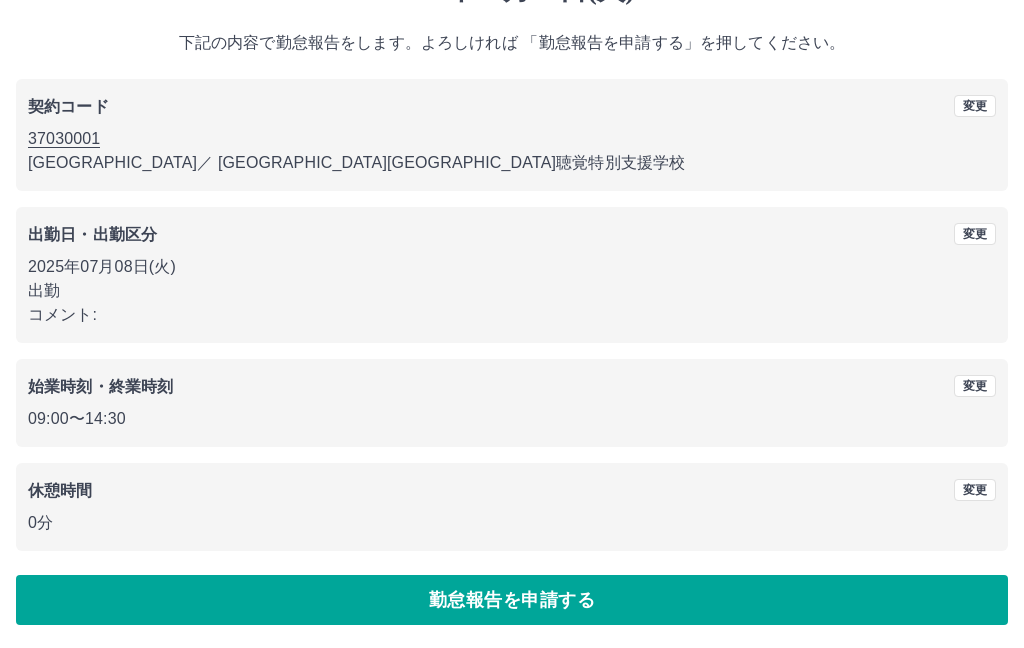 click on "勤怠報告を申請する" at bounding box center (512, 600) 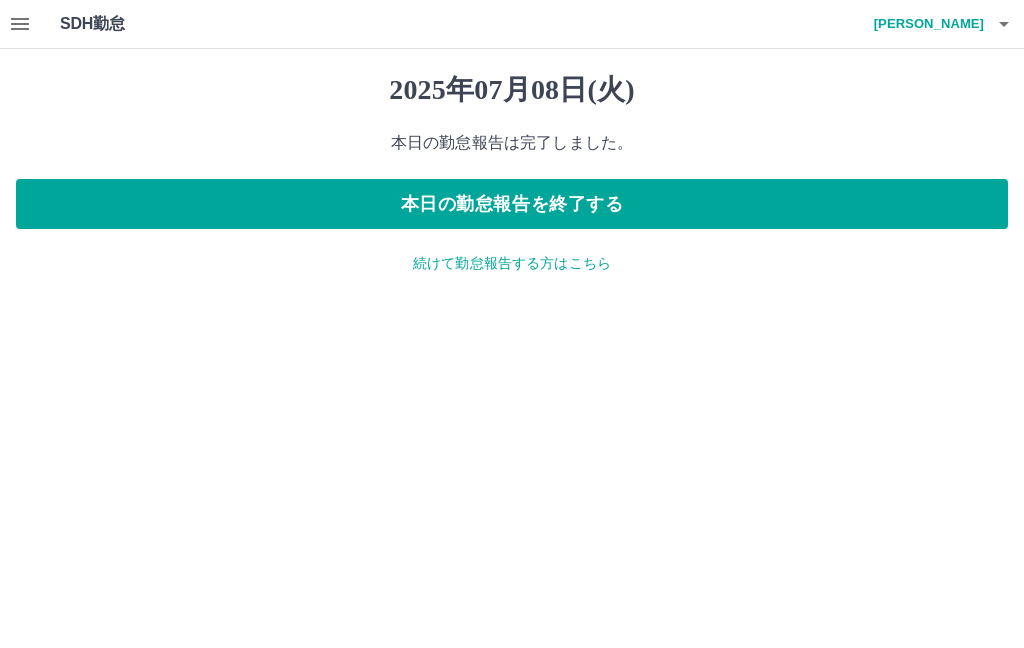 click on "続けて勤怠報告する方はこちら" at bounding box center [512, 263] 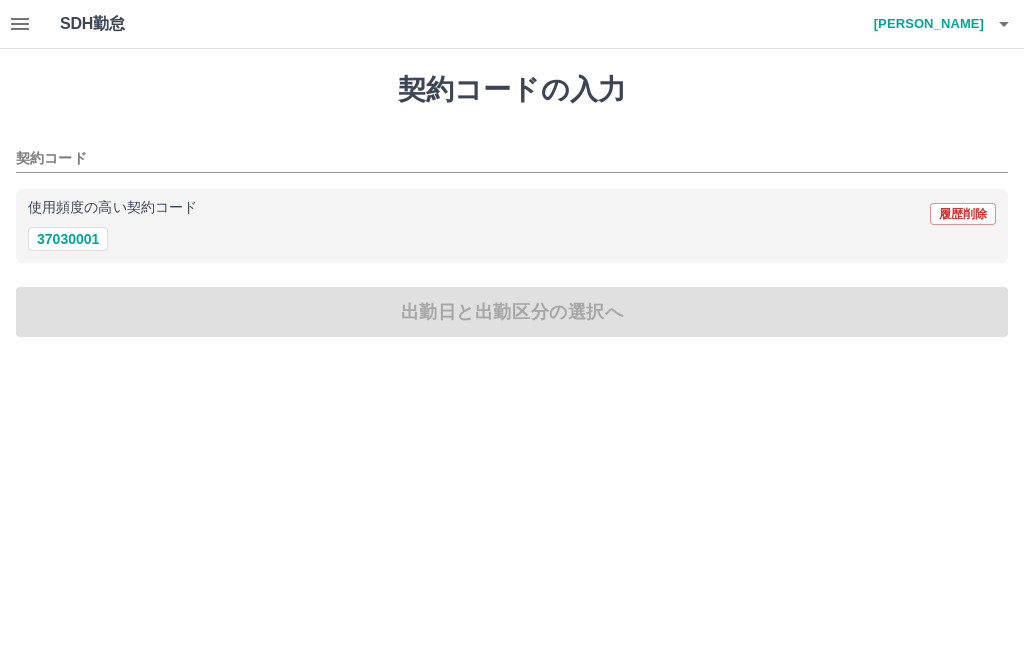 click on "37030001" at bounding box center (68, 239) 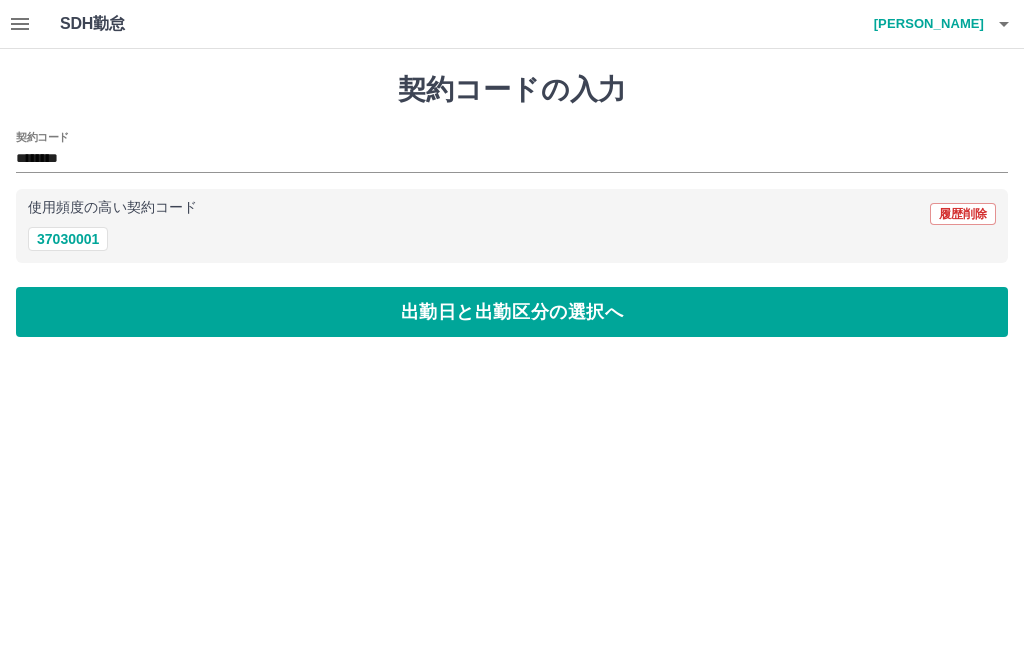 click on "出勤日と出勤区分の選択へ" at bounding box center (512, 312) 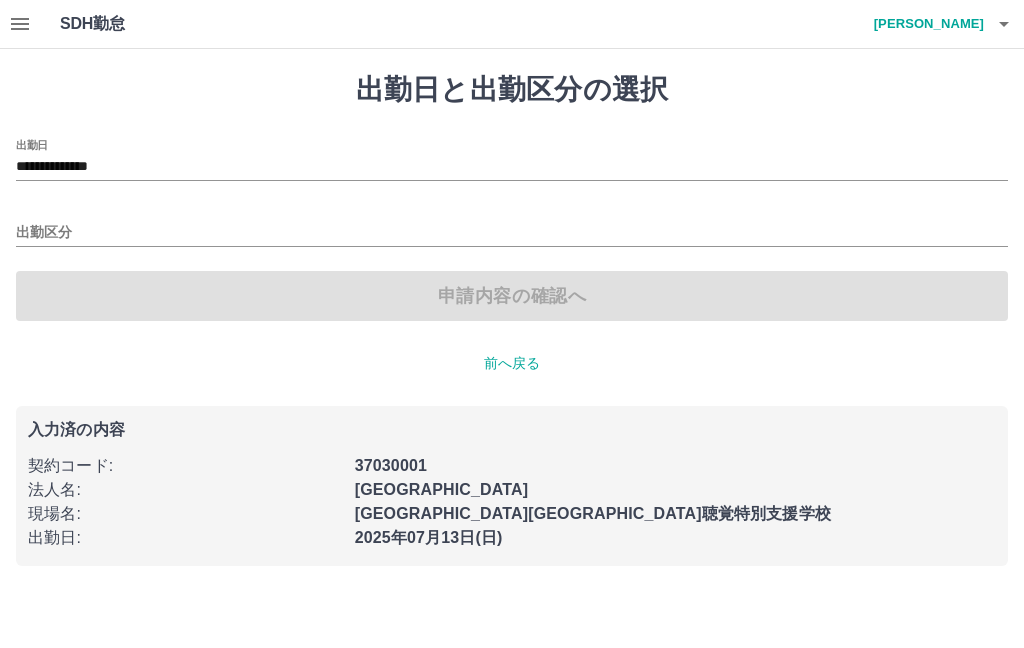 click on "**********" at bounding box center [512, 167] 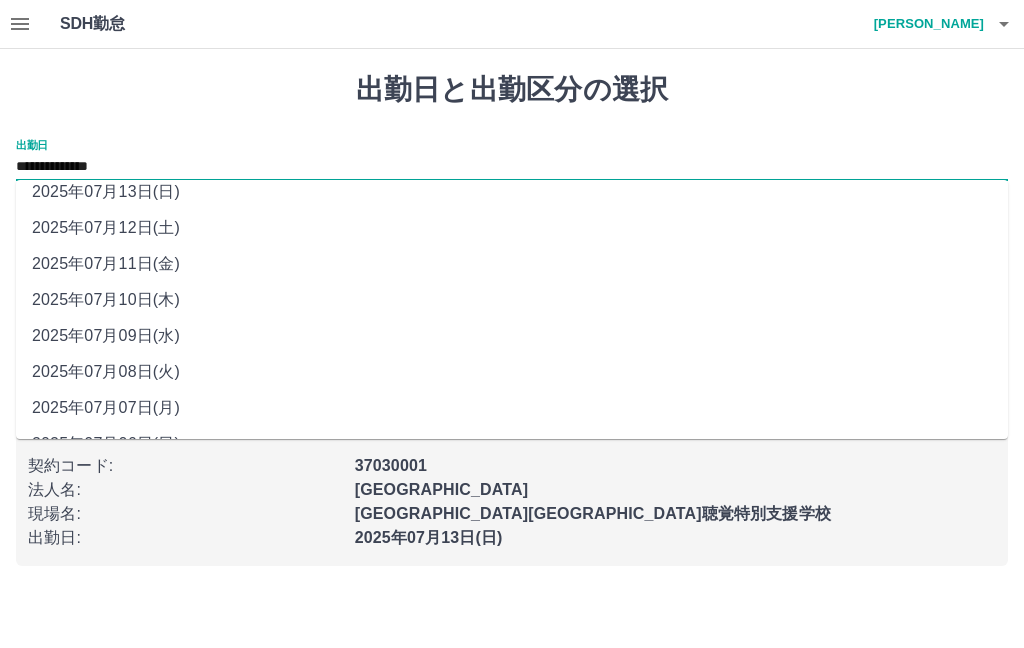 scroll, scrollTop: 49, scrollLeft: 0, axis: vertical 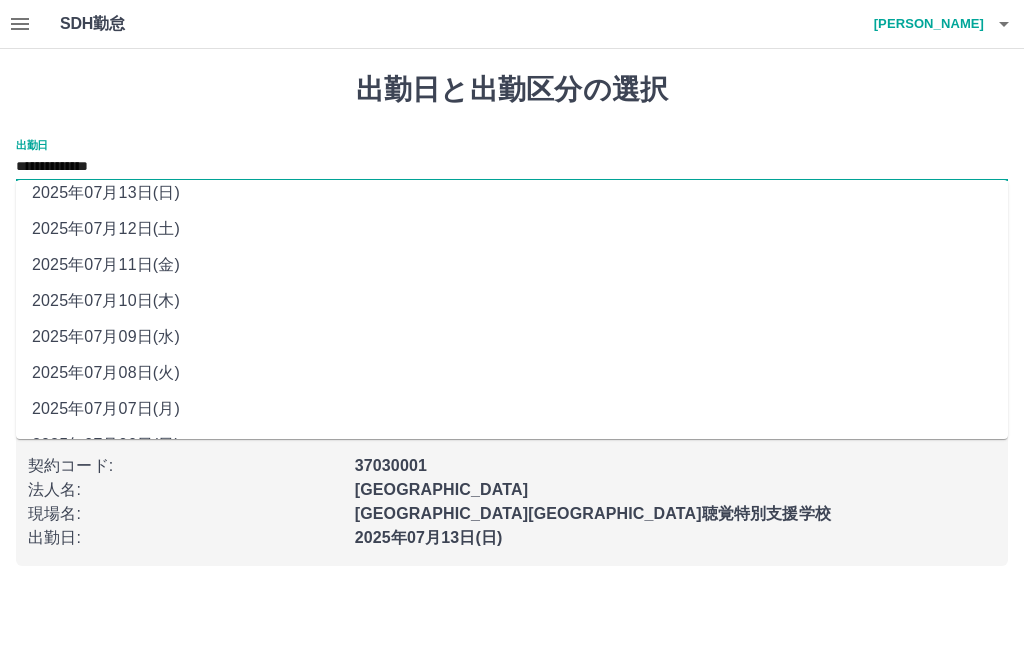 click on "2025年07月09日(水)" at bounding box center (512, 337) 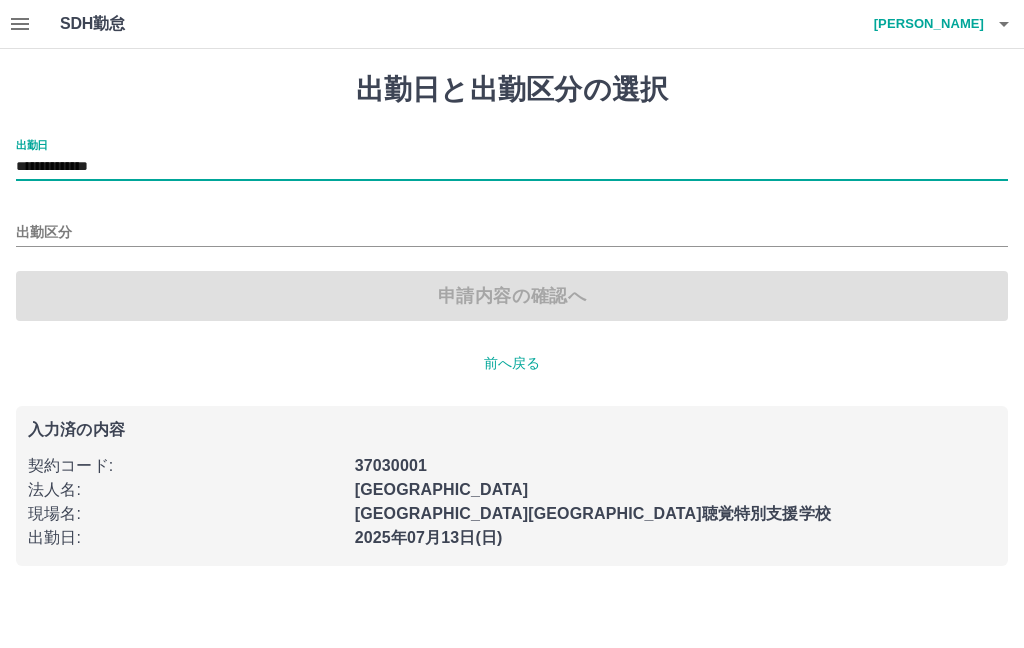 click on "出勤区分" at bounding box center (512, 233) 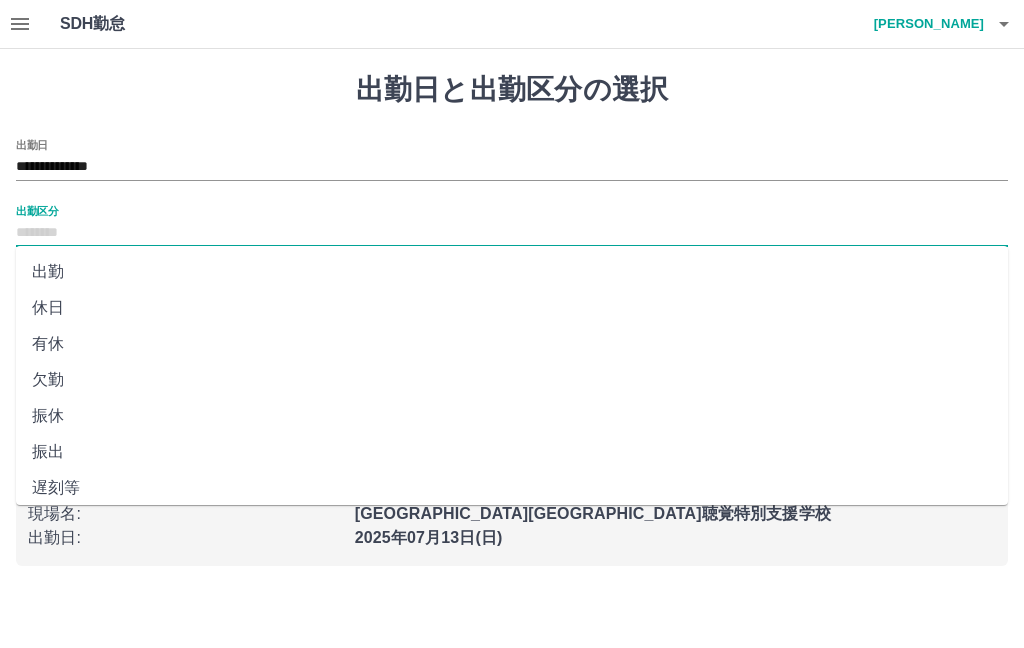 click on "**********" at bounding box center [512, 319] 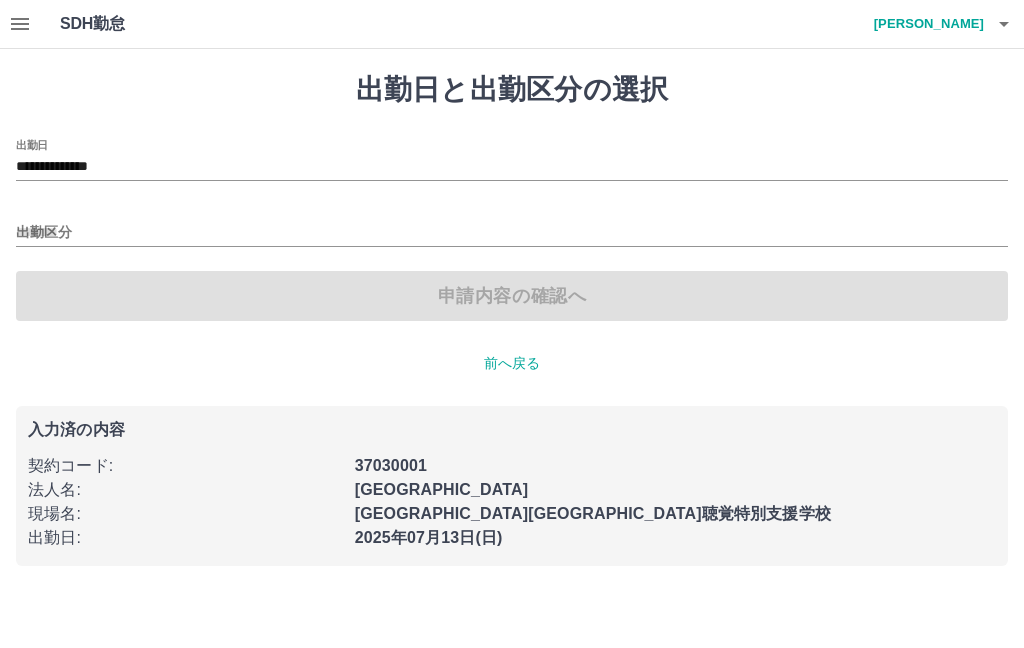 click on "申請内容の確認へ" at bounding box center [512, 296] 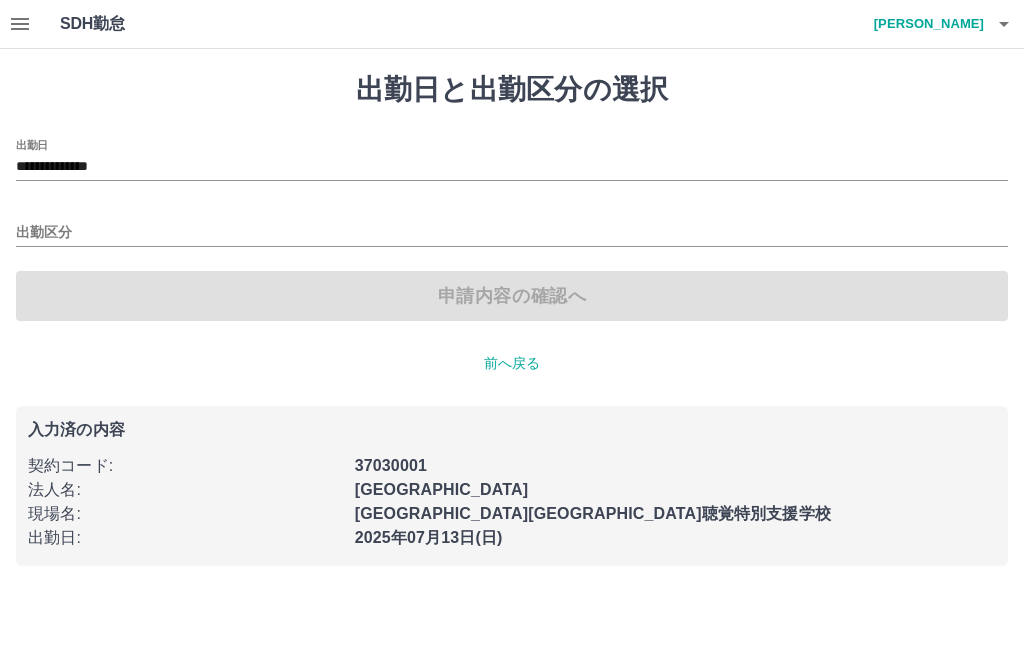 click on "**********" at bounding box center (512, 319) 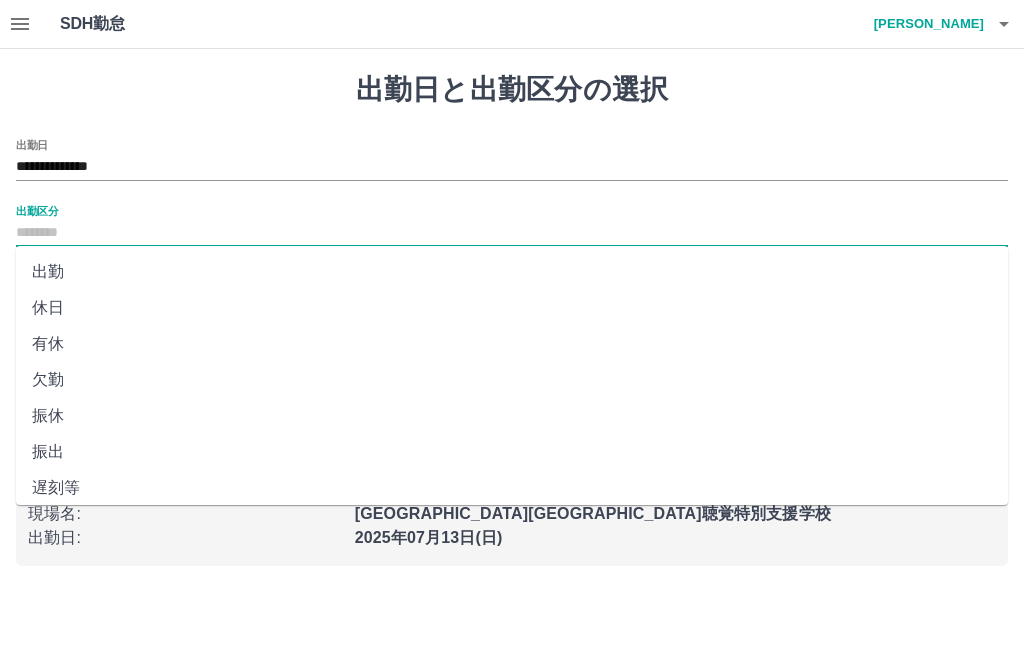 click on "出勤" at bounding box center [512, 272] 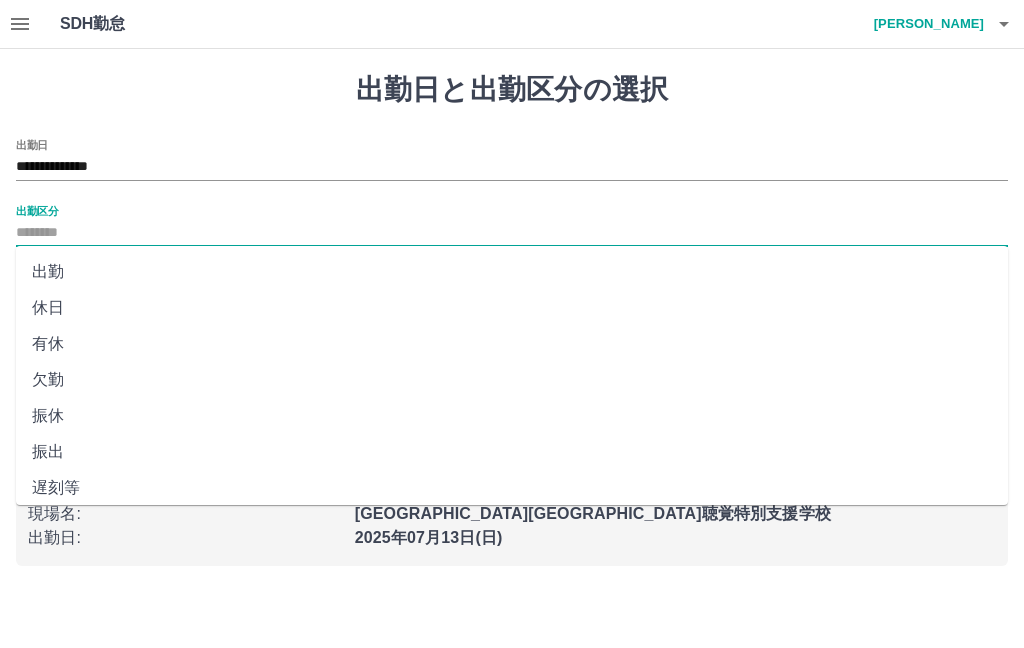 type on "**" 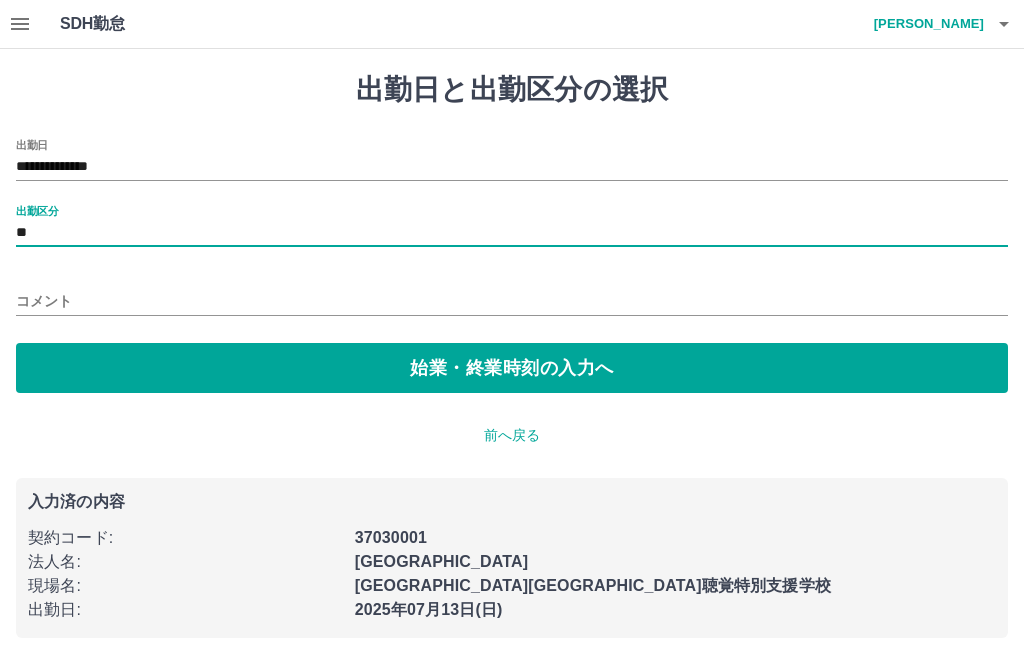 click on "始業・終業時刻の入力へ" at bounding box center [512, 368] 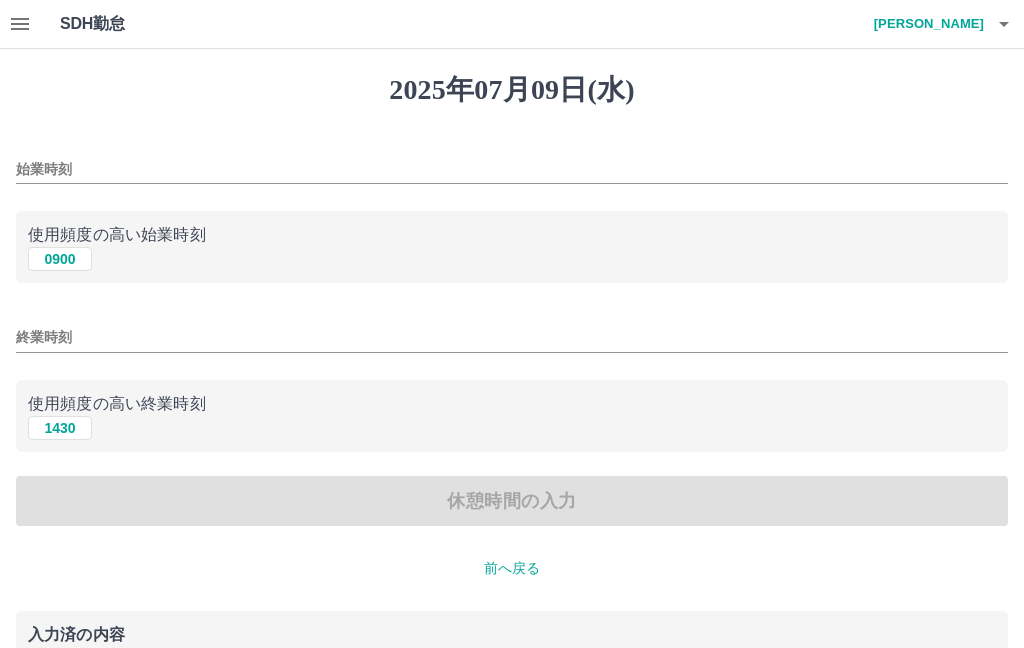 click on "0900" at bounding box center [60, 259] 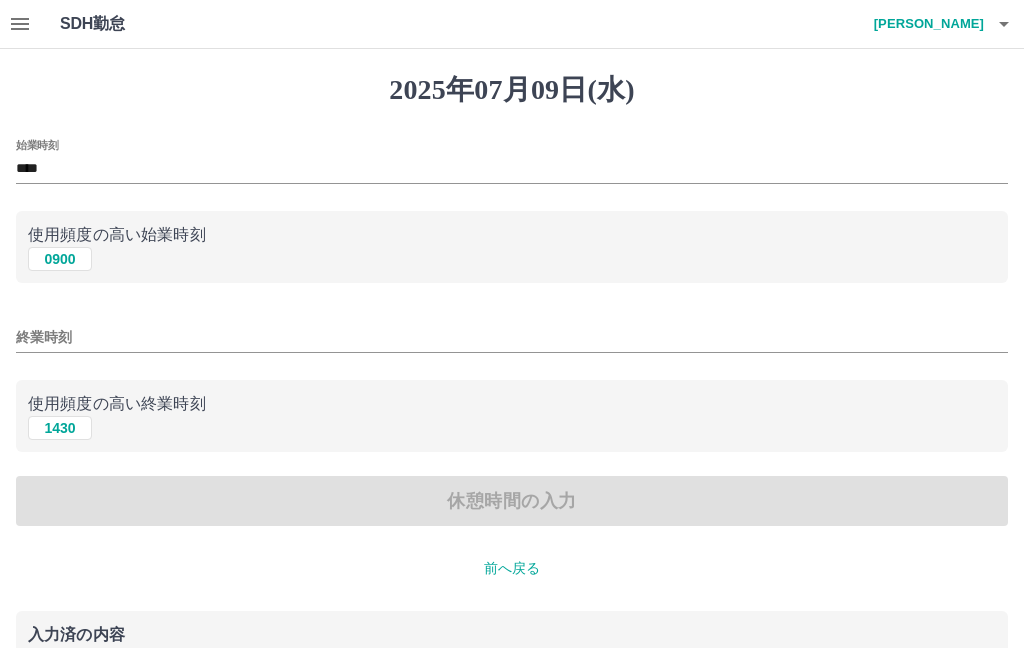 click on "1430" at bounding box center (60, 428) 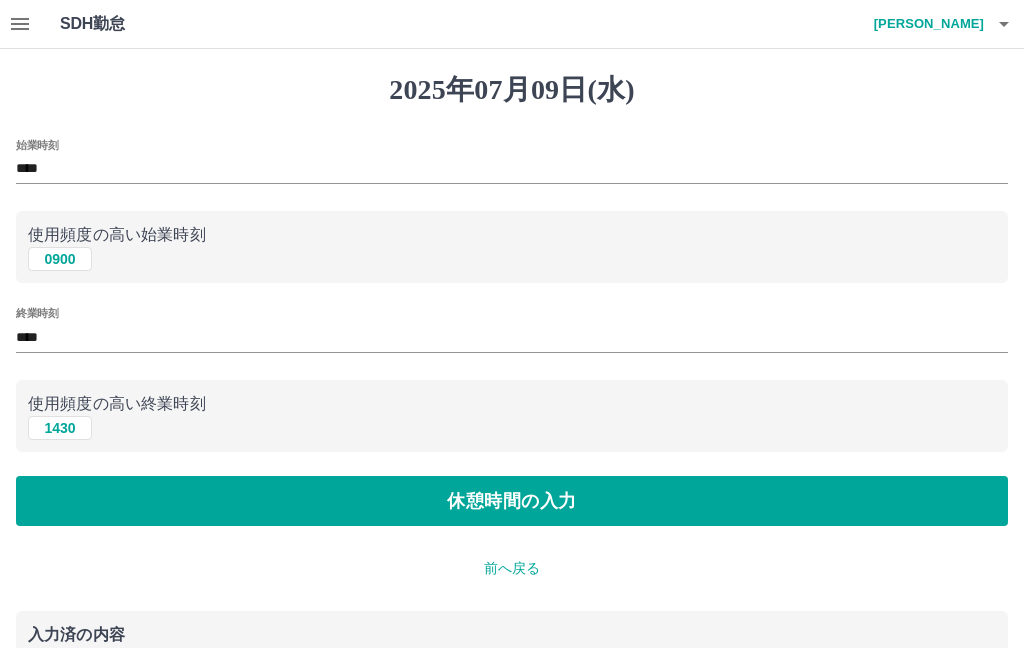 click on "休憩時間の入力" at bounding box center [512, 501] 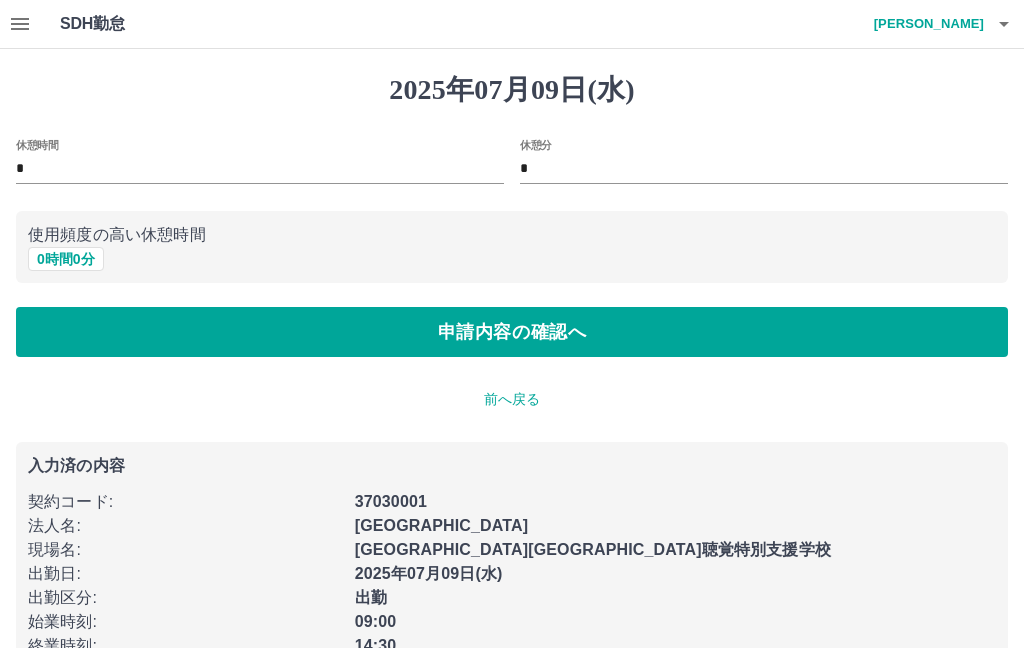 click on "申請内容の確認へ" at bounding box center [512, 332] 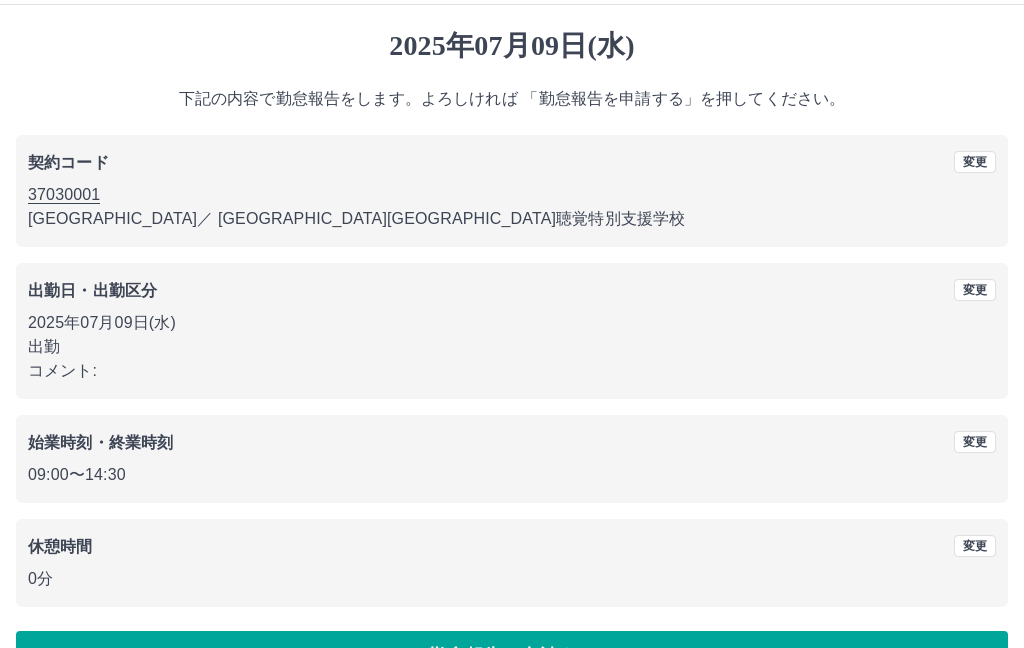 scroll, scrollTop: 100, scrollLeft: 0, axis: vertical 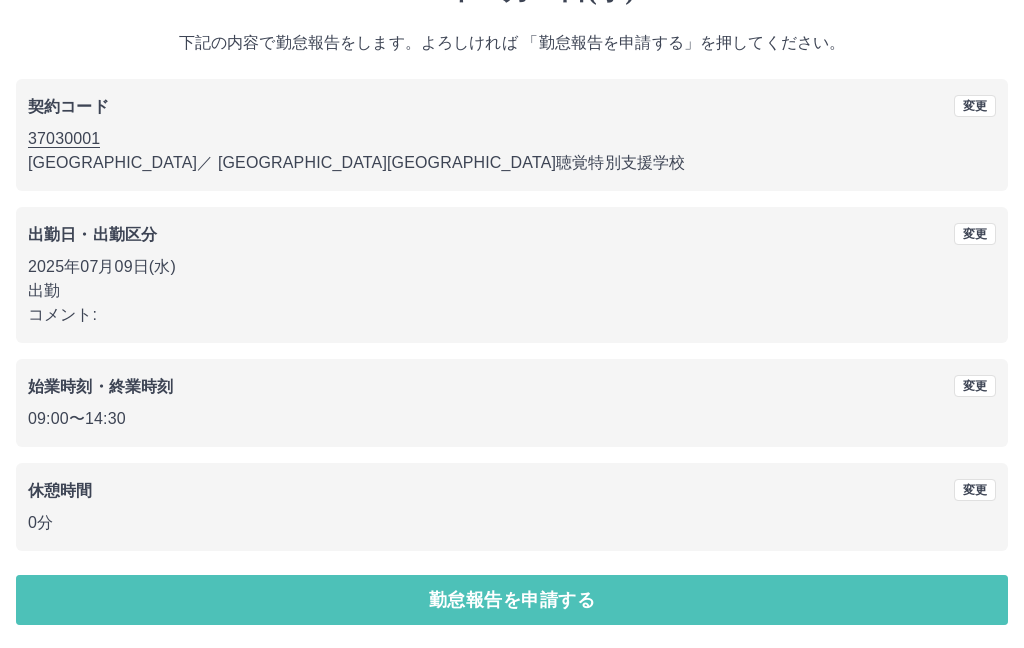 click on "勤怠報告を申請する" at bounding box center [512, 600] 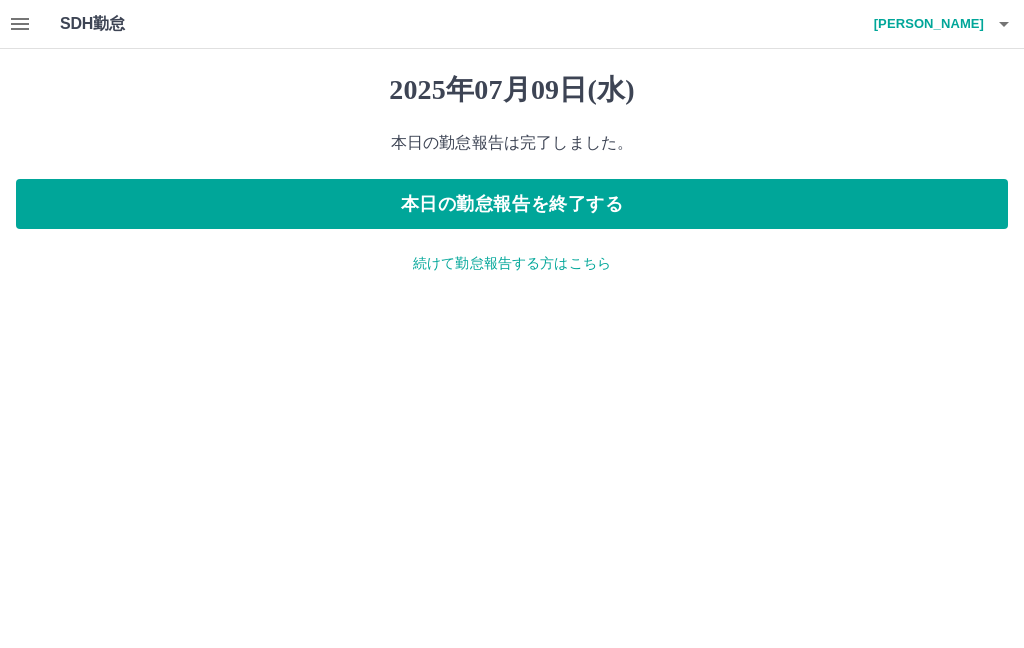 scroll, scrollTop: 0, scrollLeft: 0, axis: both 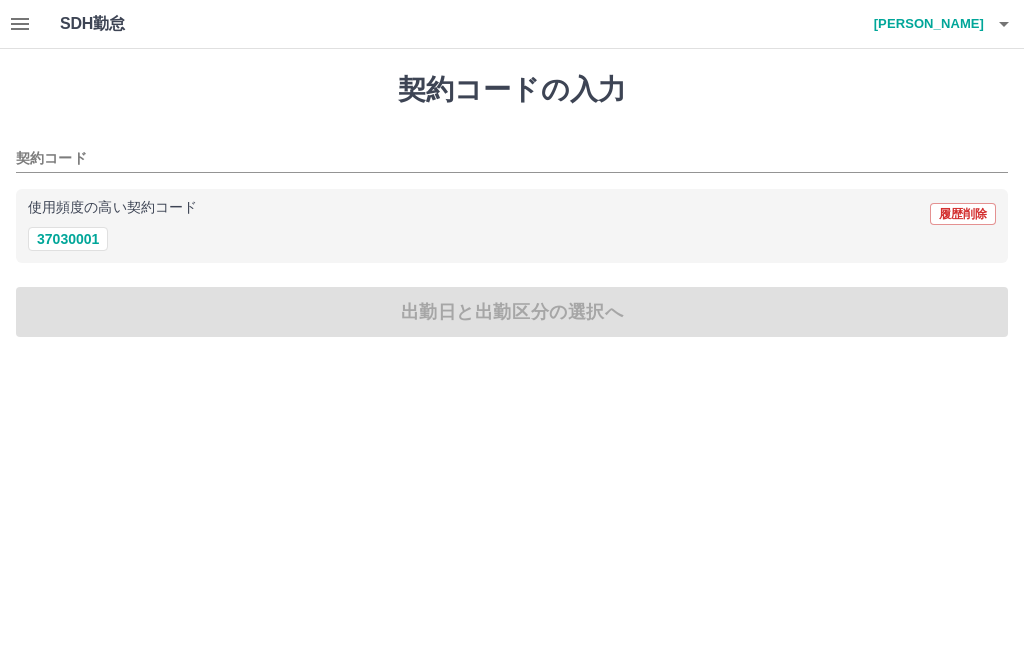 click on "37030001" at bounding box center (68, 239) 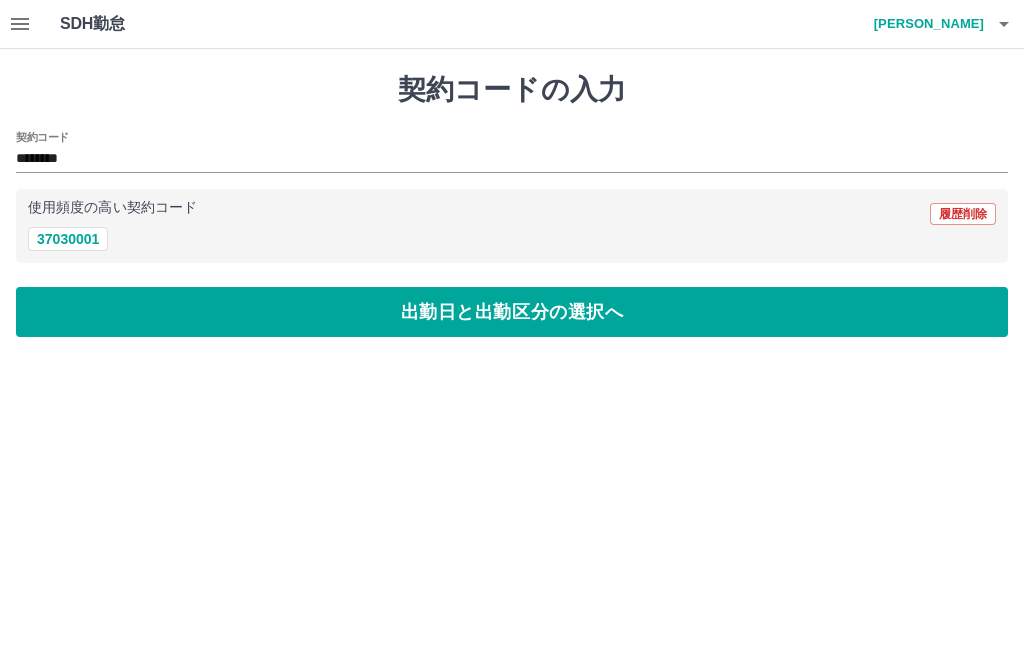 click on "出勤日と出勤区分の選択へ" at bounding box center [512, 312] 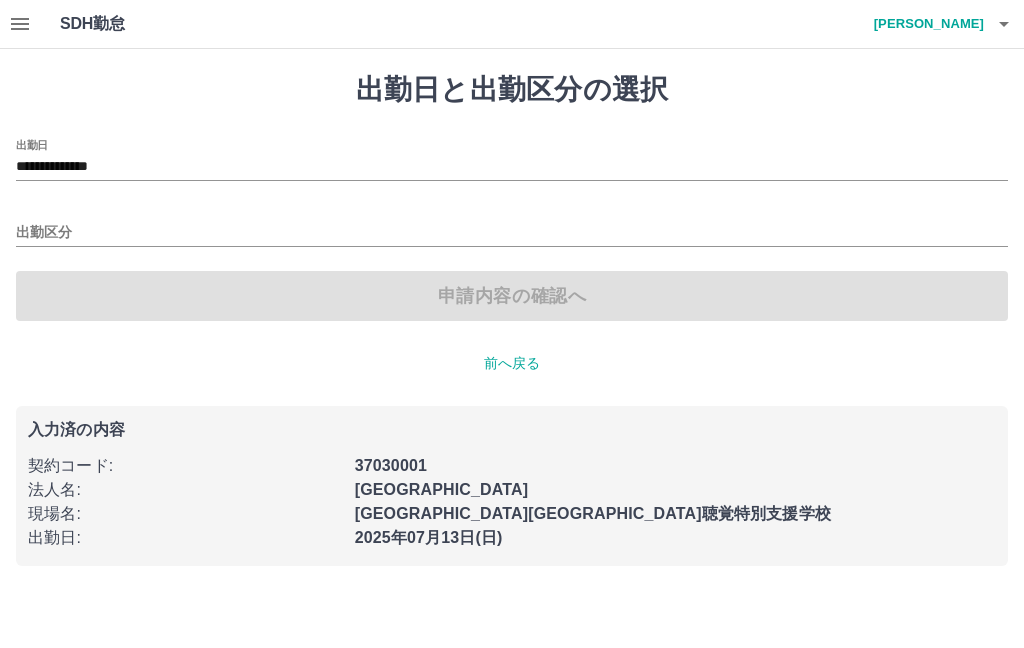 click on "出勤区分" at bounding box center (512, 233) 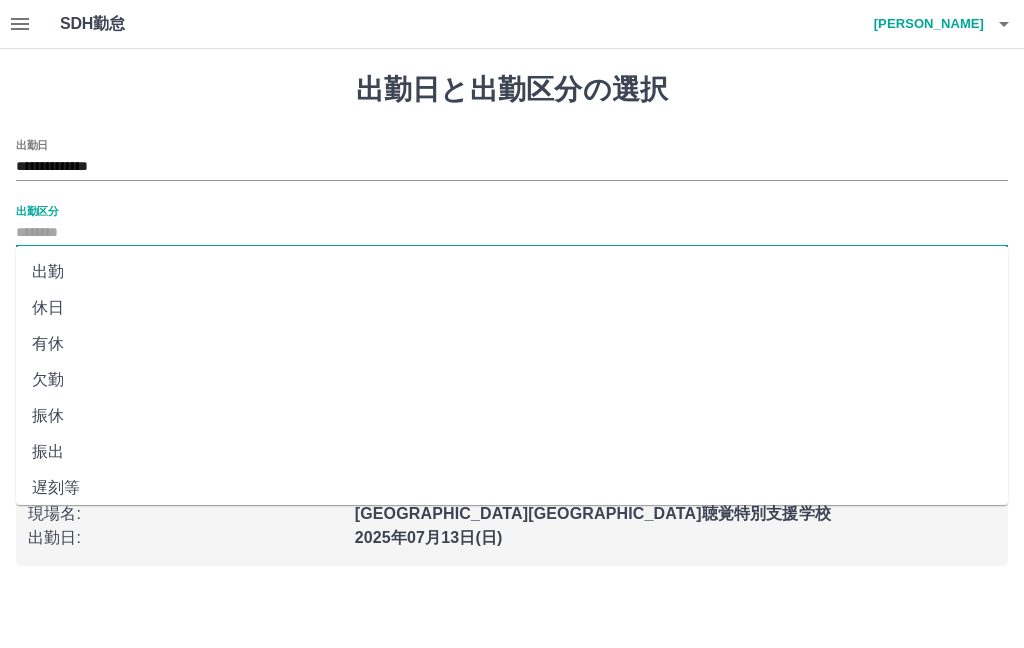 click on "出勤" at bounding box center (512, 272) 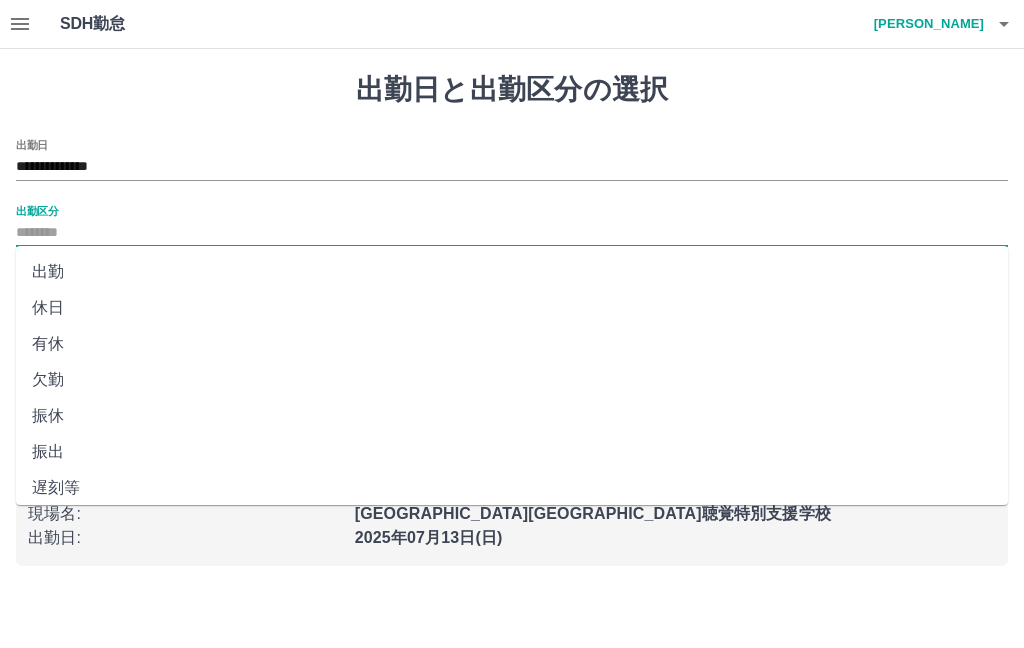 type on "**" 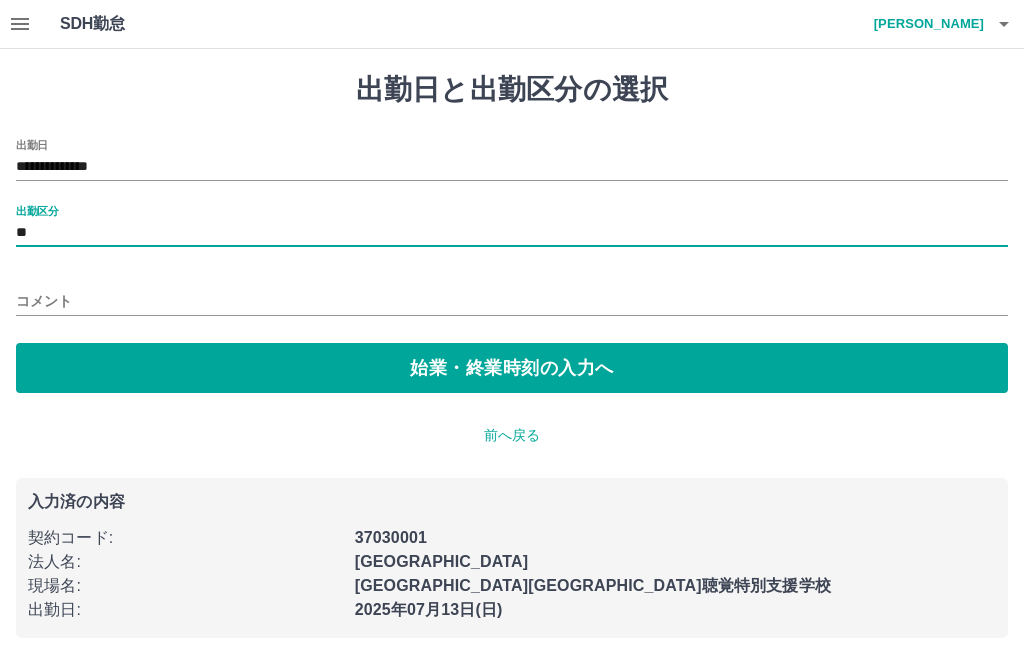 click on "**********" at bounding box center [512, 266] 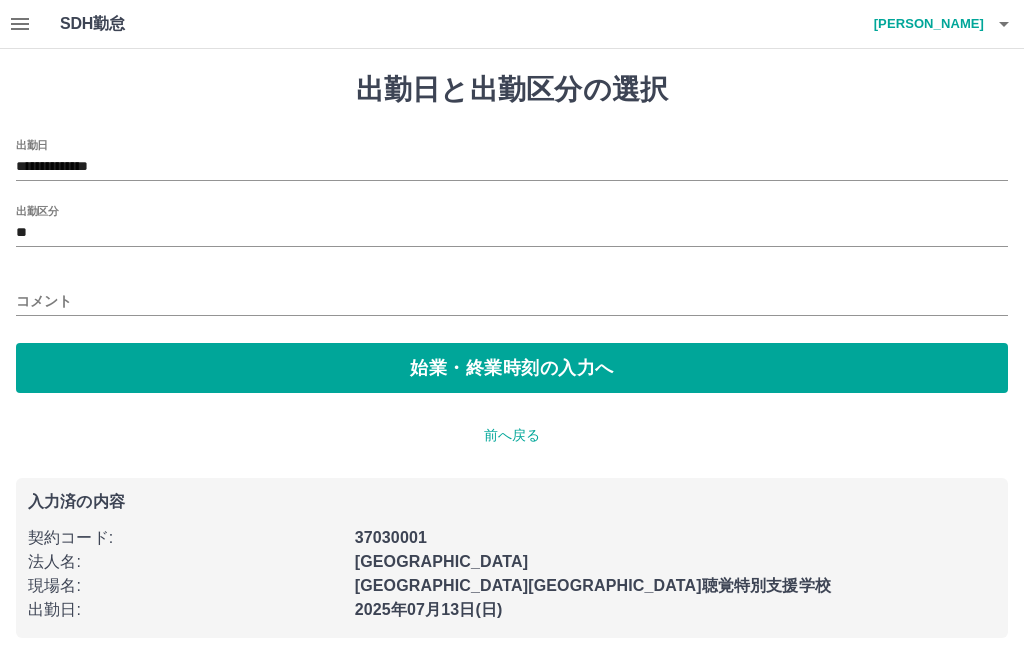 click on "コメント" at bounding box center (512, 301) 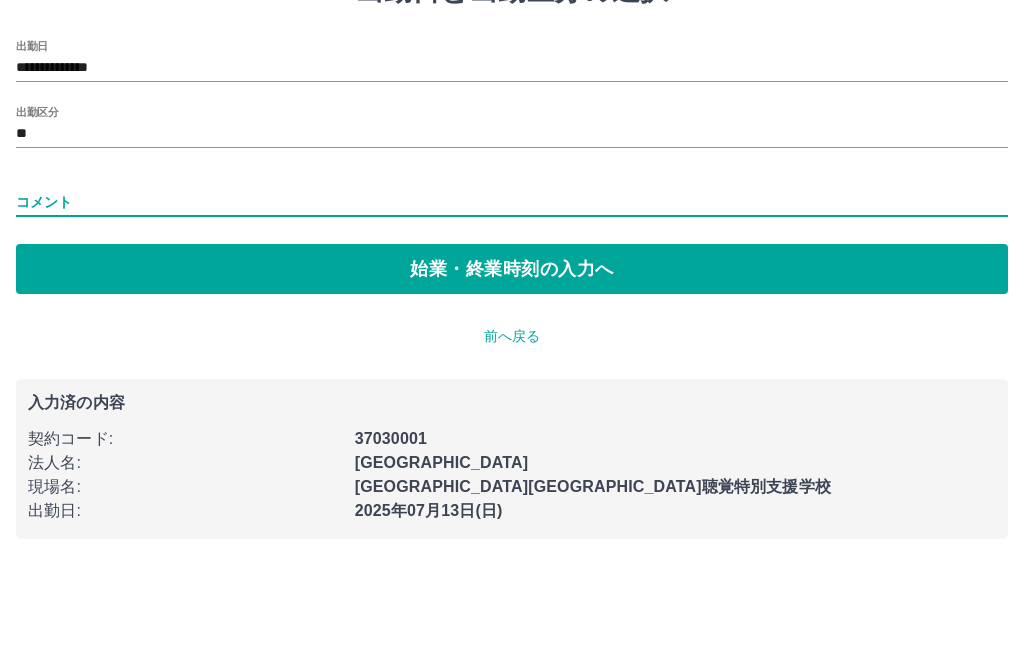 click on "**********" at bounding box center [512, 167] 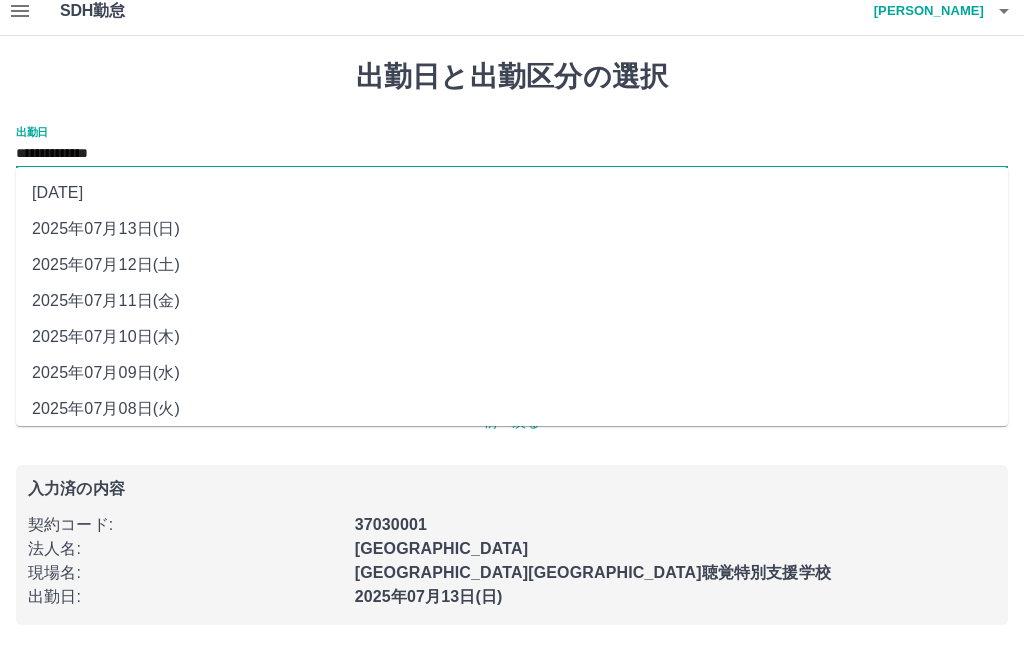 click on "2025年07月10日(木)" at bounding box center [512, 337] 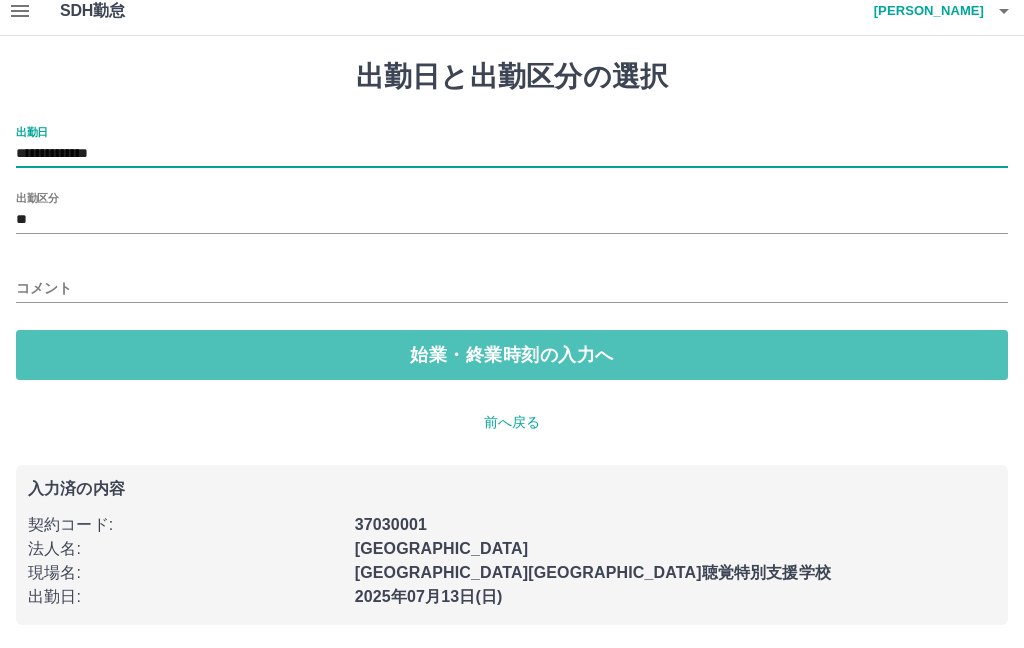 click on "始業・終業時刻の入力へ" at bounding box center [512, 355] 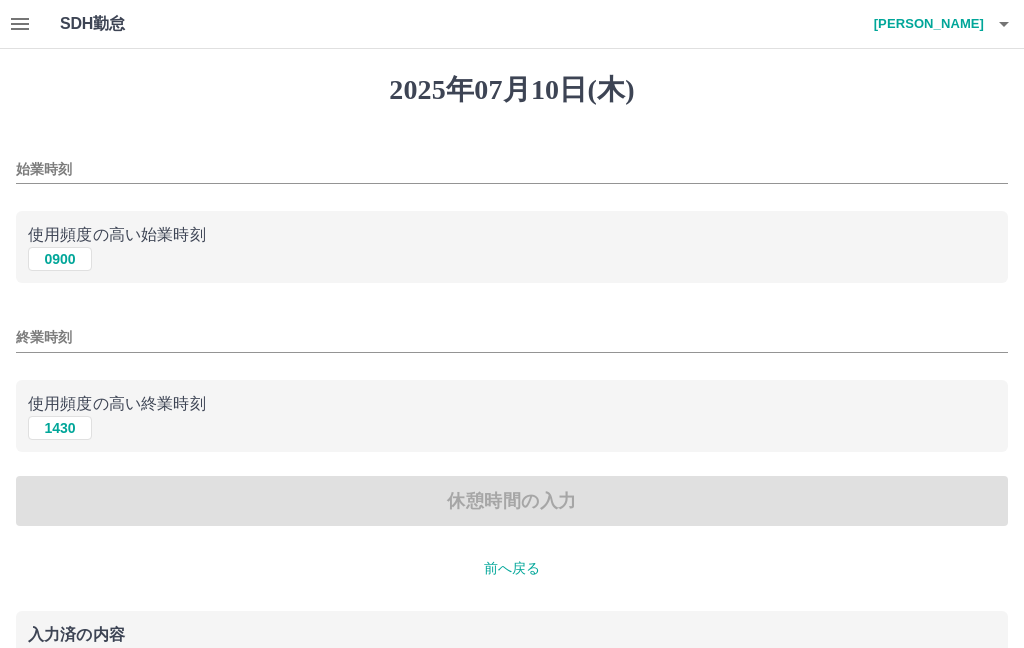 click on "0900" at bounding box center (60, 259) 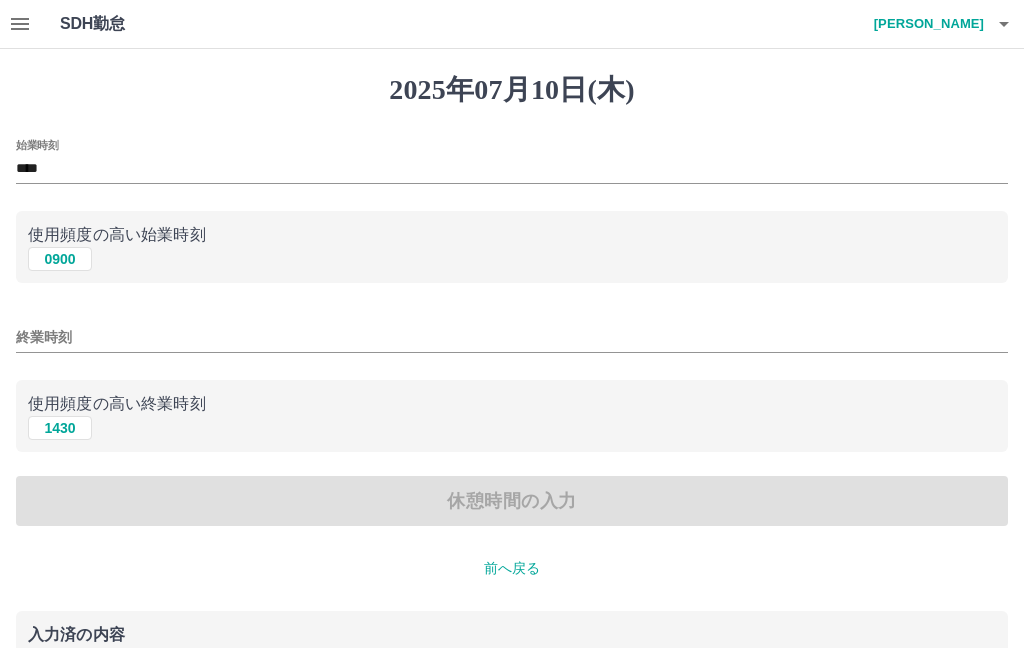 click on "1430" at bounding box center (60, 428) 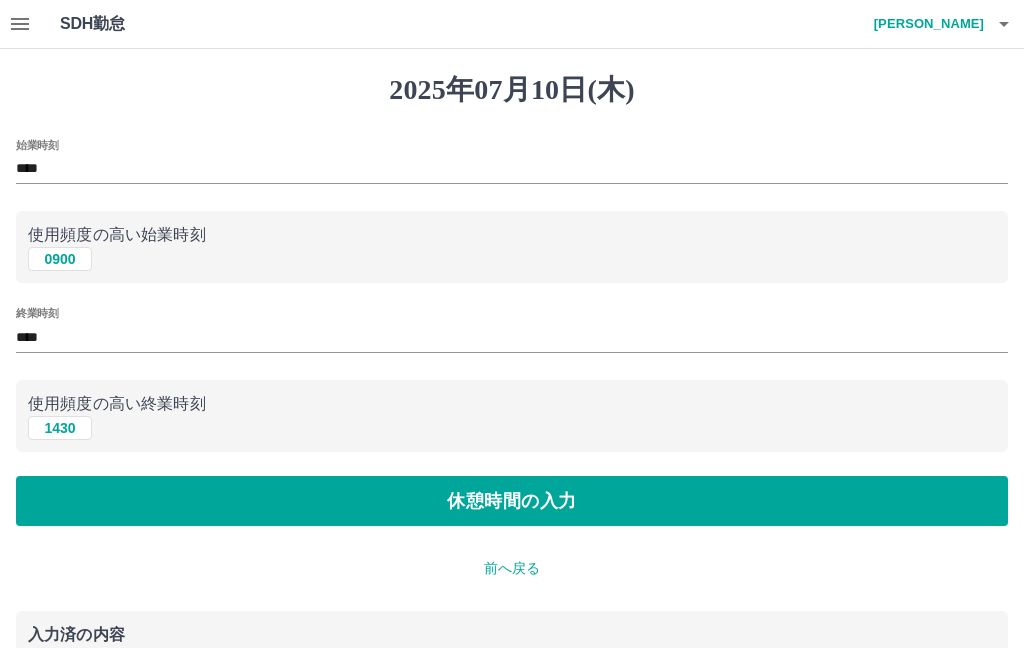 click on "休憩時間の入力" at bounding box center [512, 501] 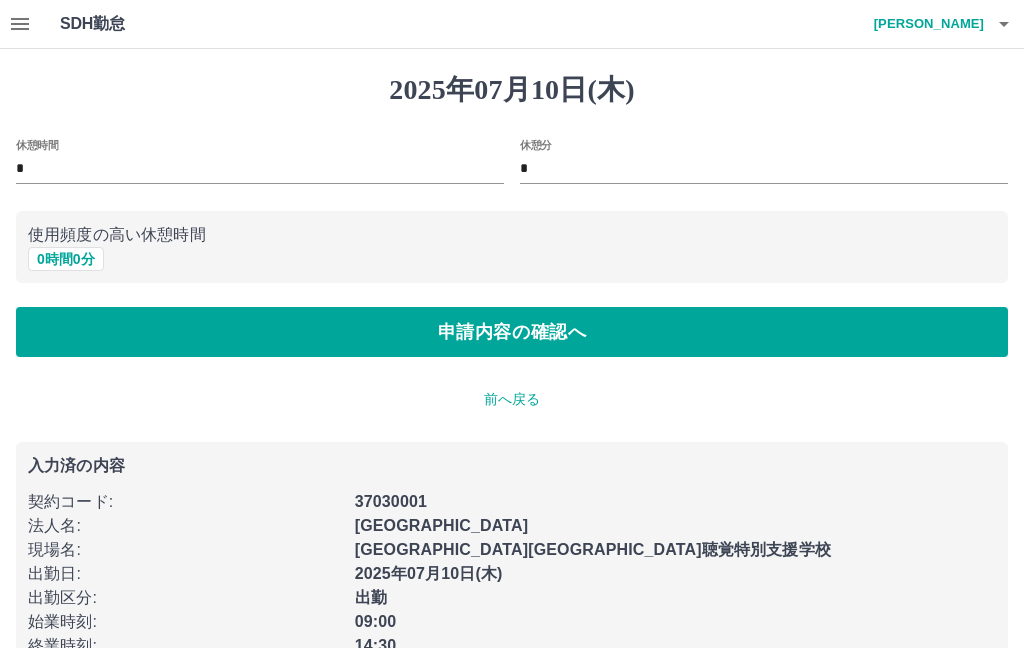 click on "申請内容の確認へ" at bounding box center [512, 332] 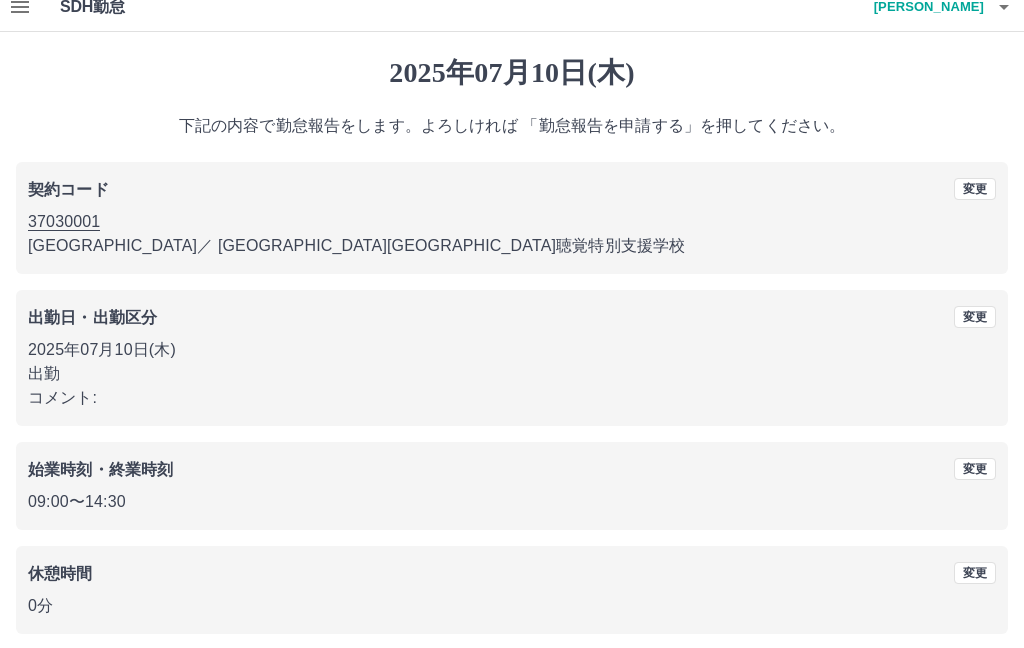 scroll, scrollTop: 100, scrollLeft: 0, axis: vertical 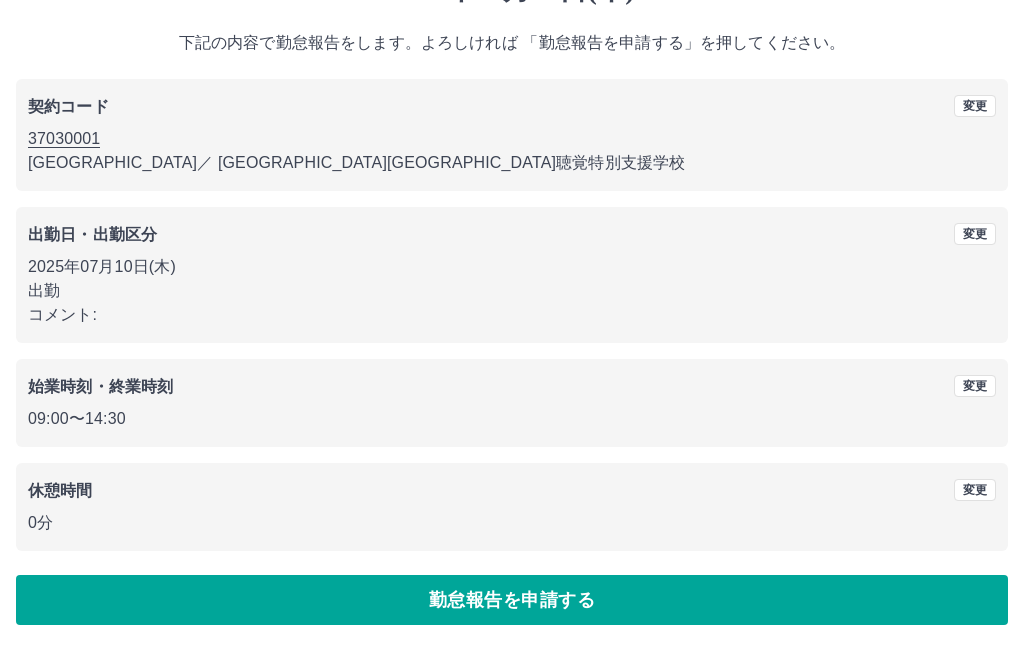click on "勤怠報告を申請する" at bounding box center (512, 600) 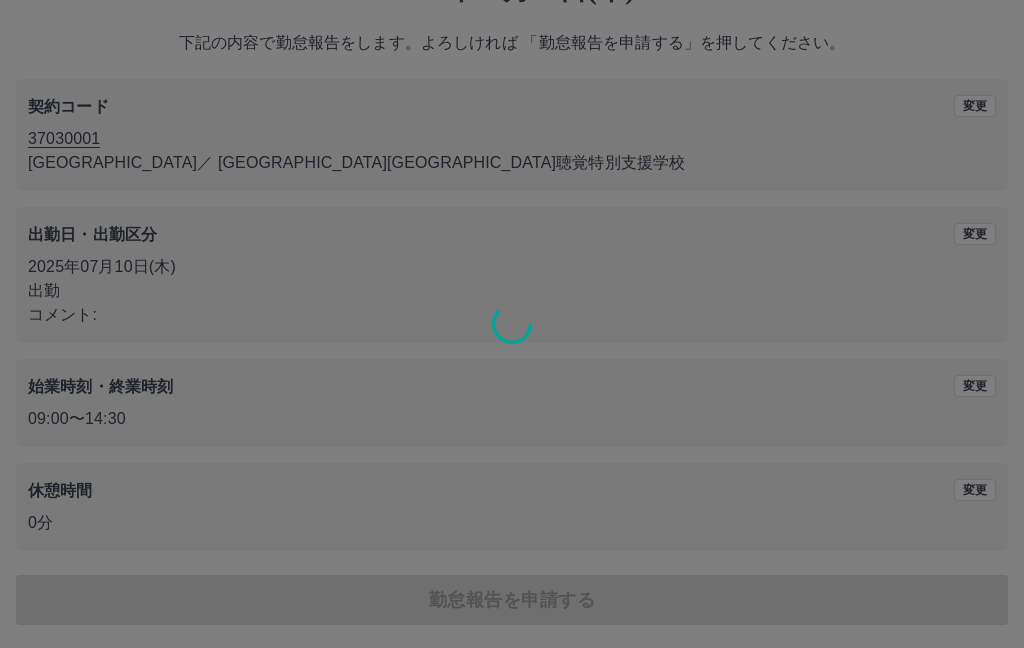 scroll, scrollTop: 0, scrollLeft: 0, axis: both 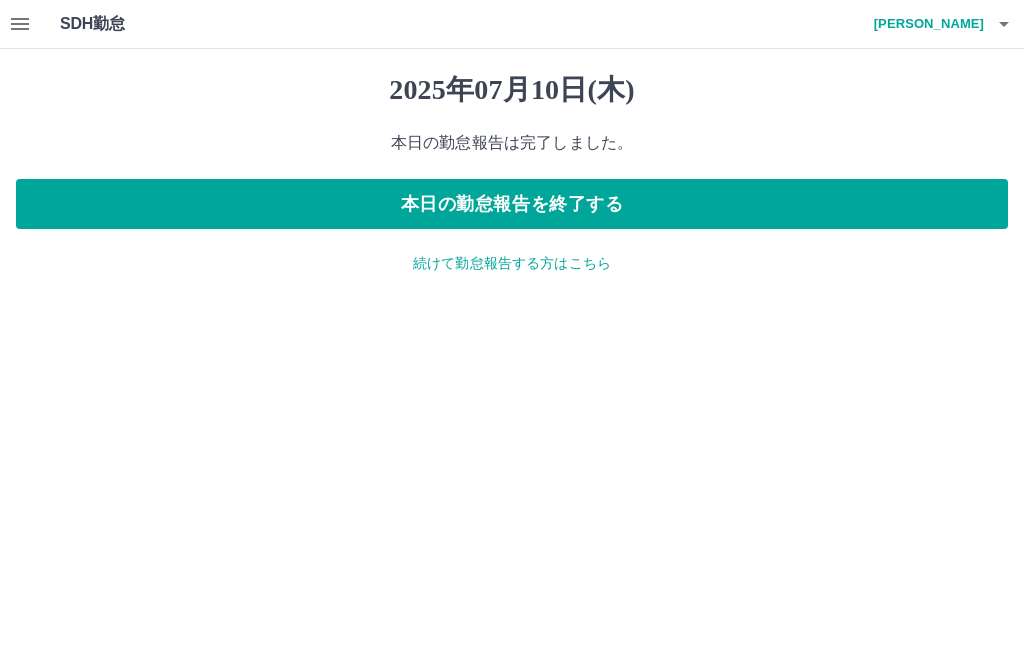 click on "続けて勤怠報告する方はこちら" at bounding box center [512, 263] 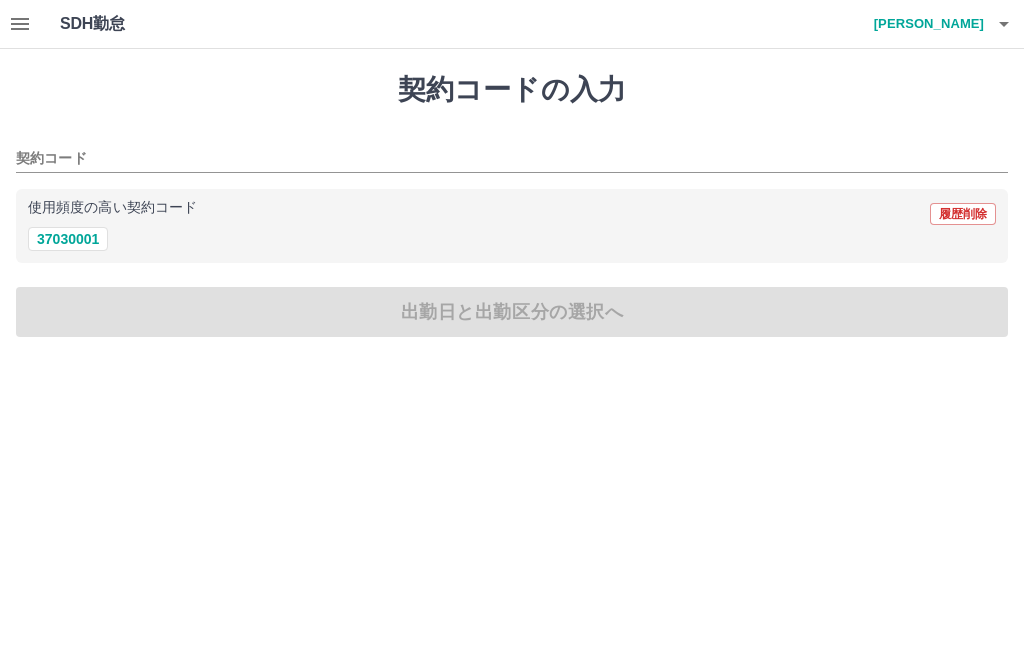click on "契約コード" at bounding box center (497, 159) 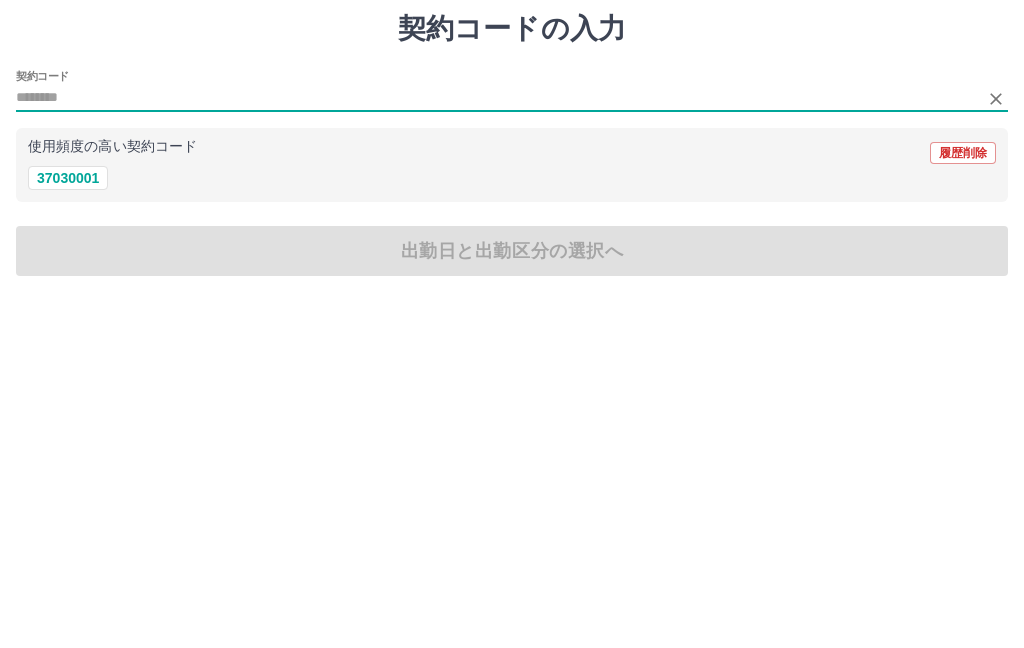 click on "37030001" at bounding box center [68, 239] 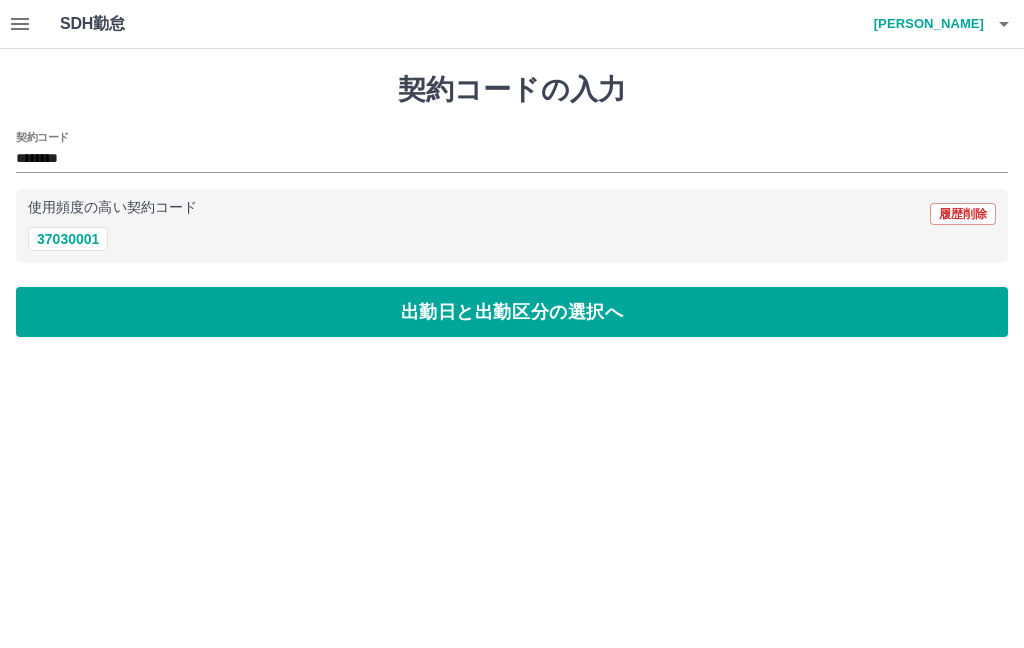 click on "出勤日と出勤区分の選択へ" at bounding box center [512, 312] 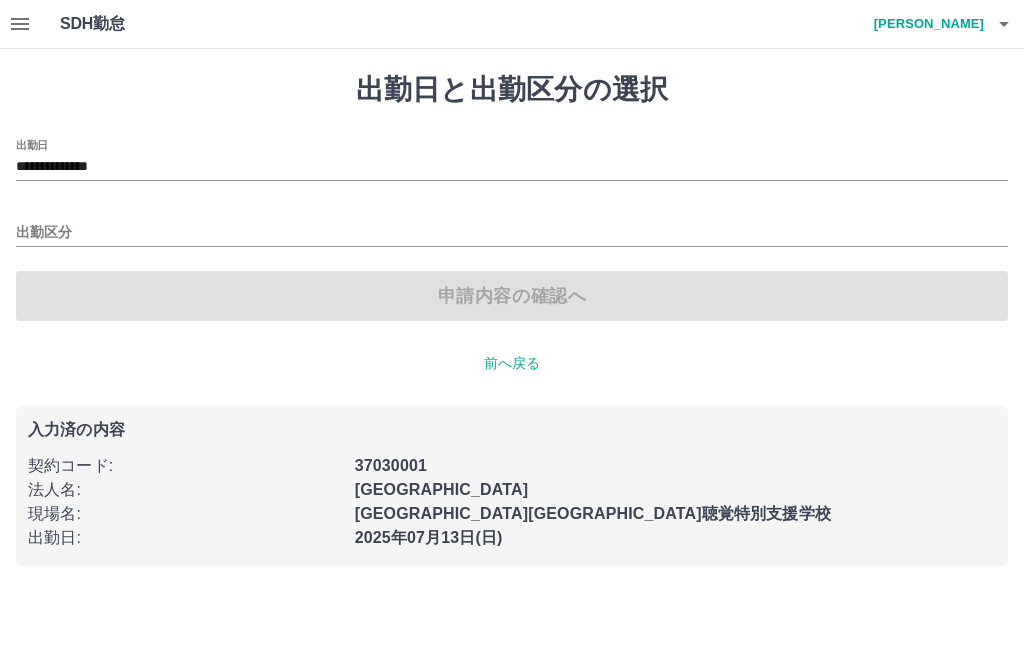 click on "**********" at bounding box center (512, 167) 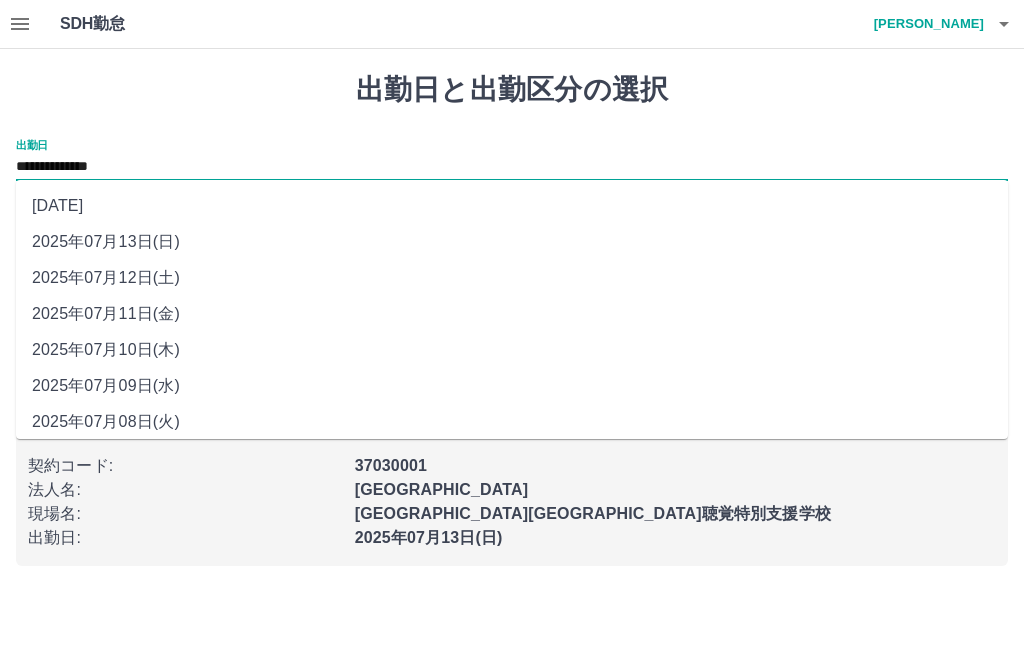 click on "2025年07月11日(金)" at bounding box center (512, 314) 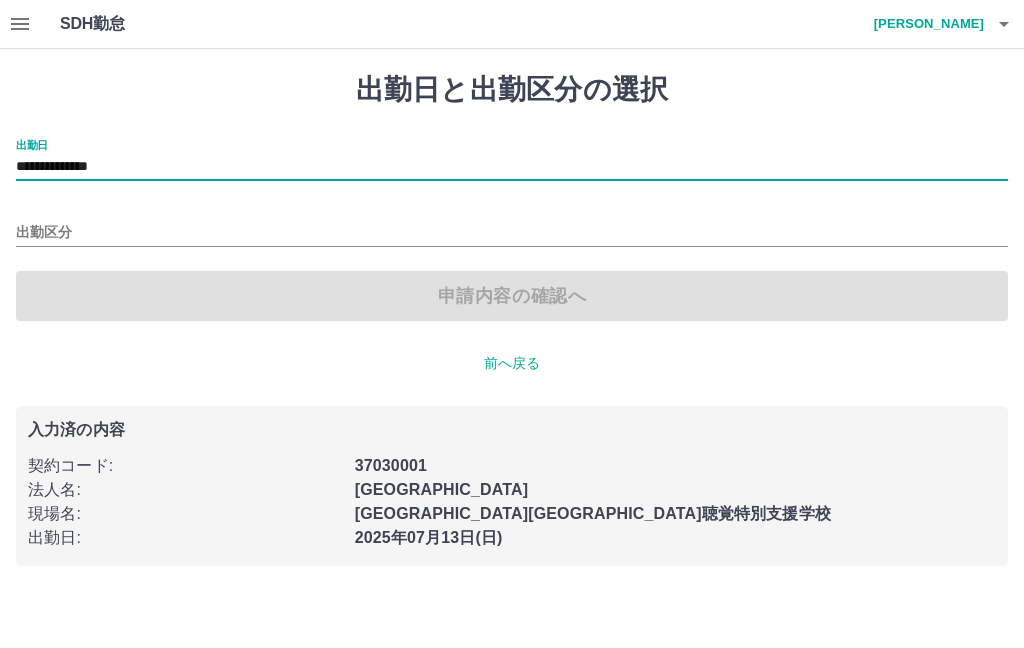click on "出勤区分" at bounding box center (512, 233) 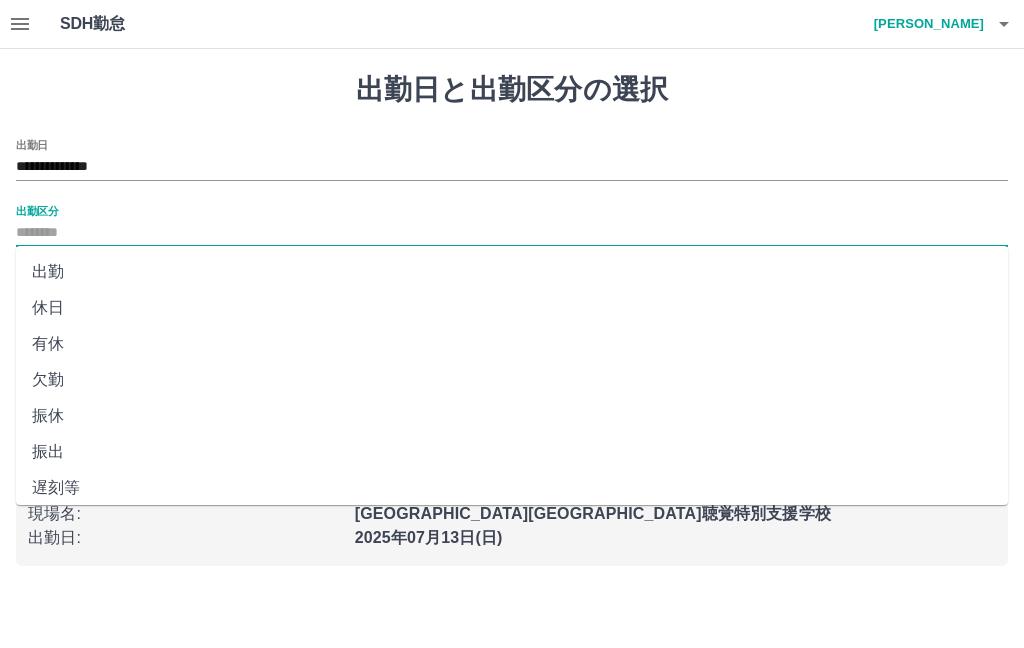click on "出勤" at bounding box center [512, 272] 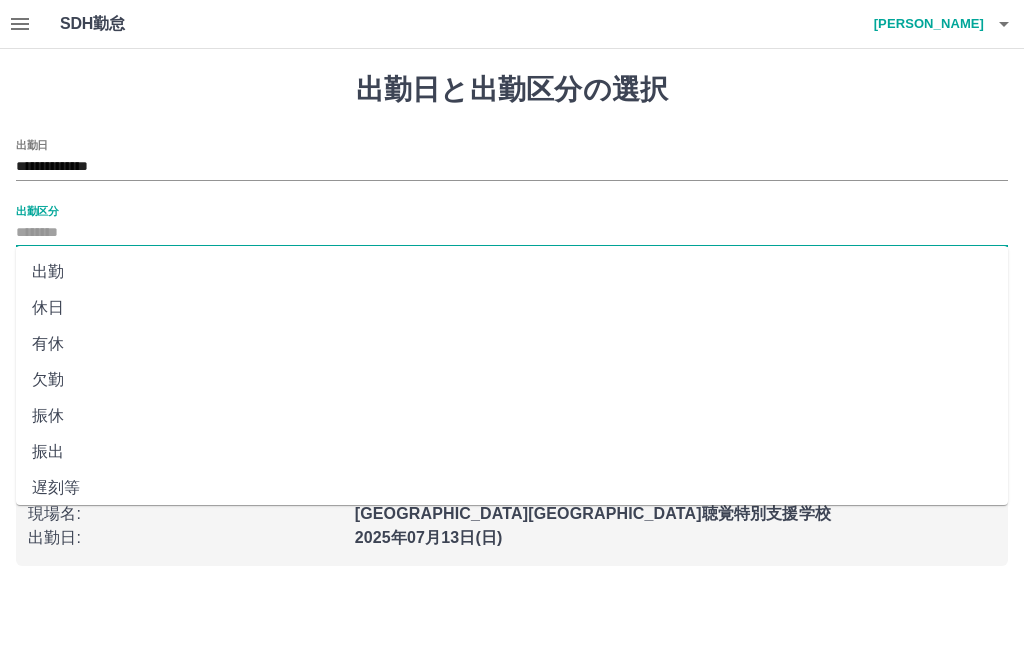 type on "**" 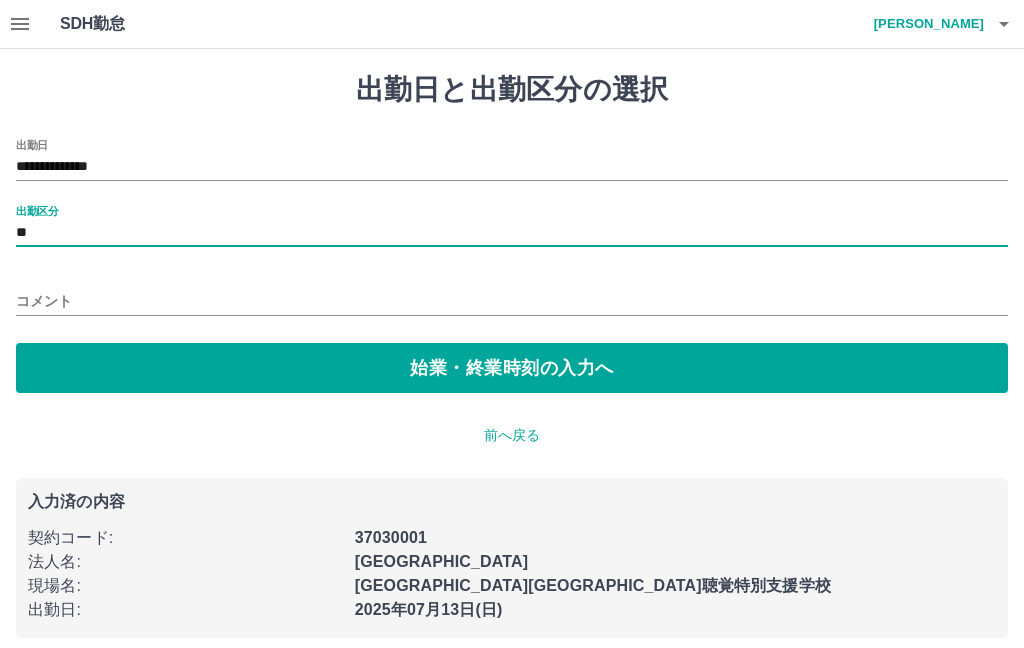 click on "始業・終業時刻の入力へ" at bounding box center [512, 368] 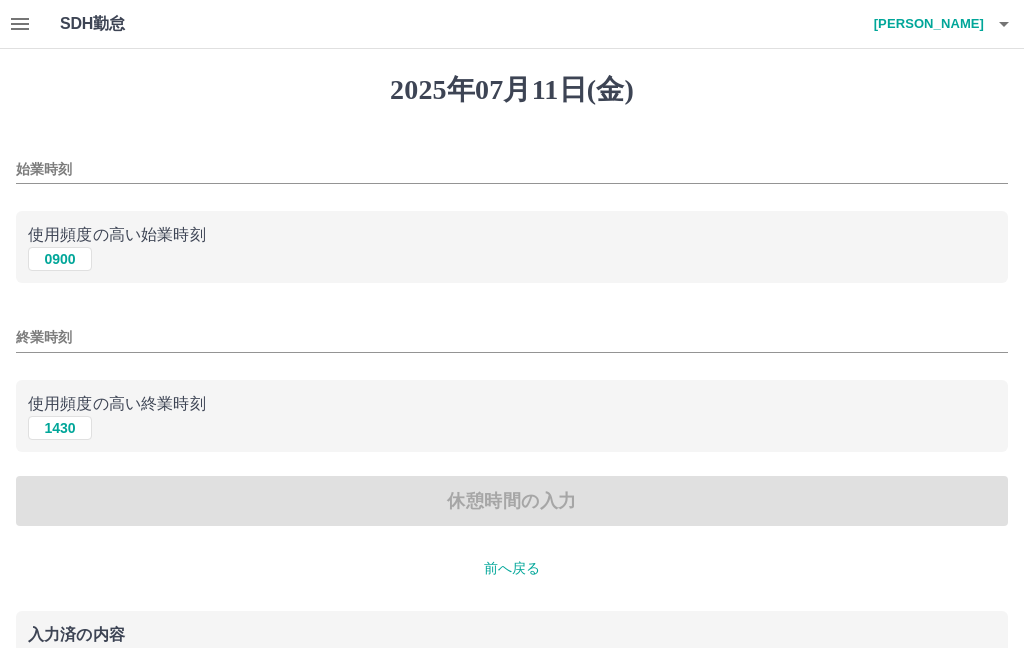click on "0900" at bounding box center [60, 259] 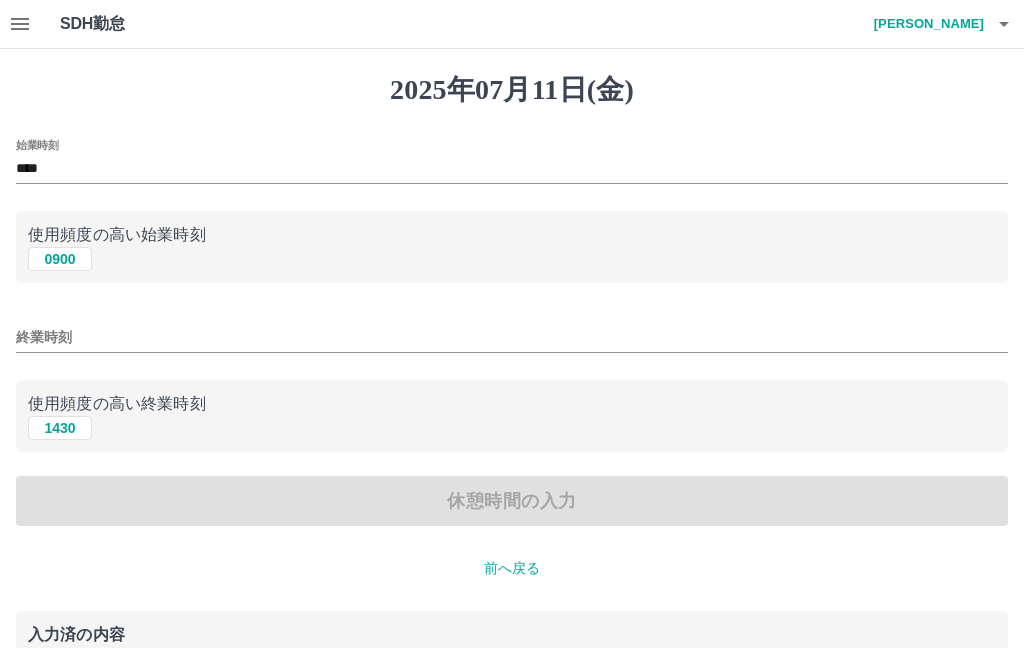 click on "1430" at bounding box center [60, 428] 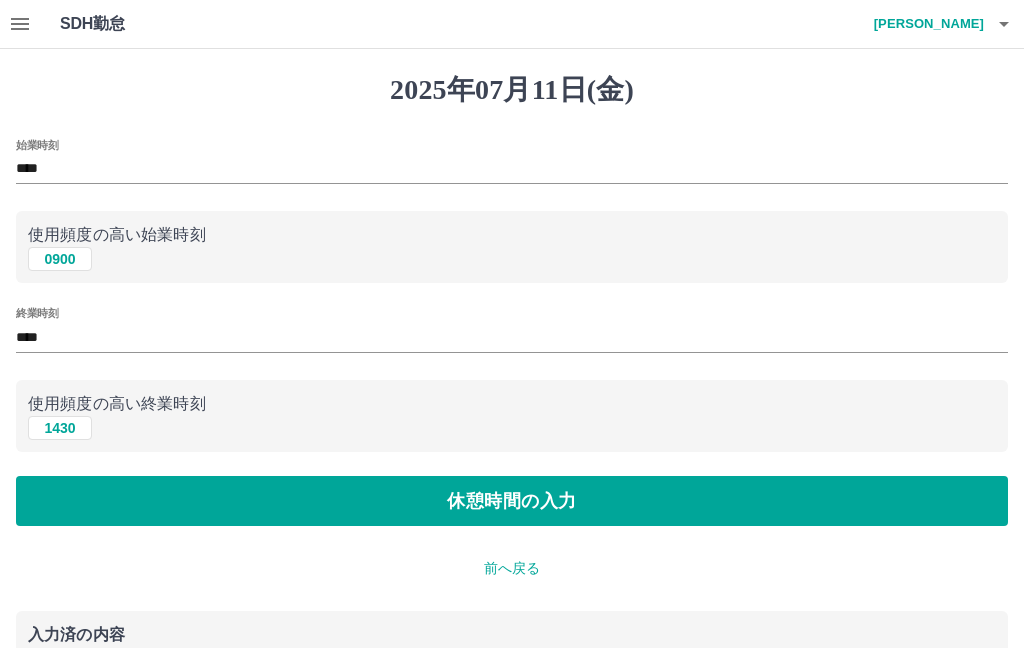 click on "休憩時間の入力" at bounding box center [512, 501] 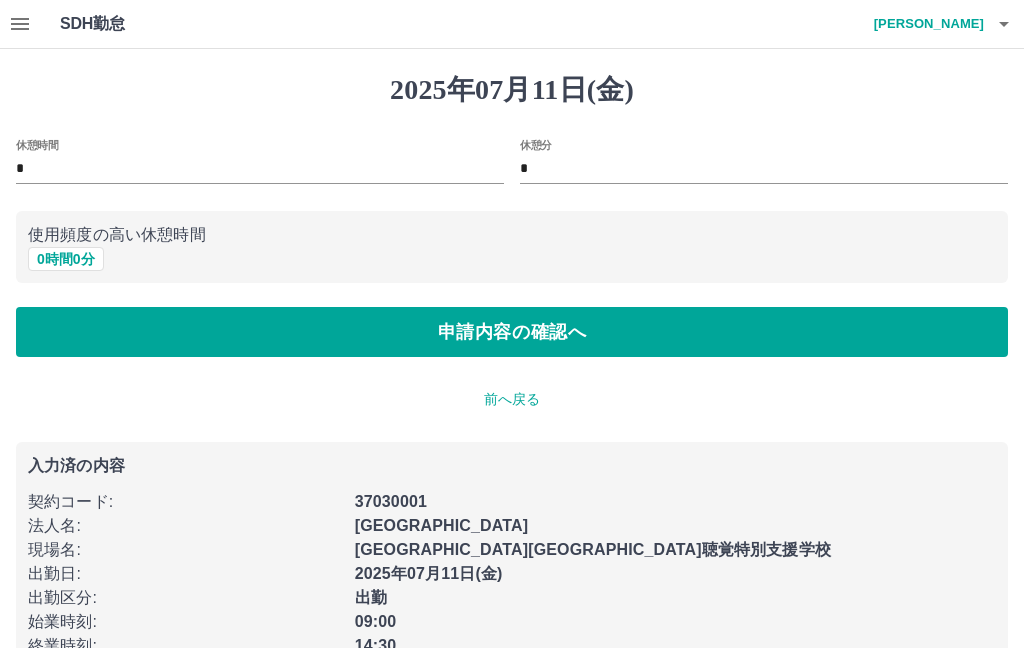 click on "申請内容の確認へ" at bounding box center (512, 332) 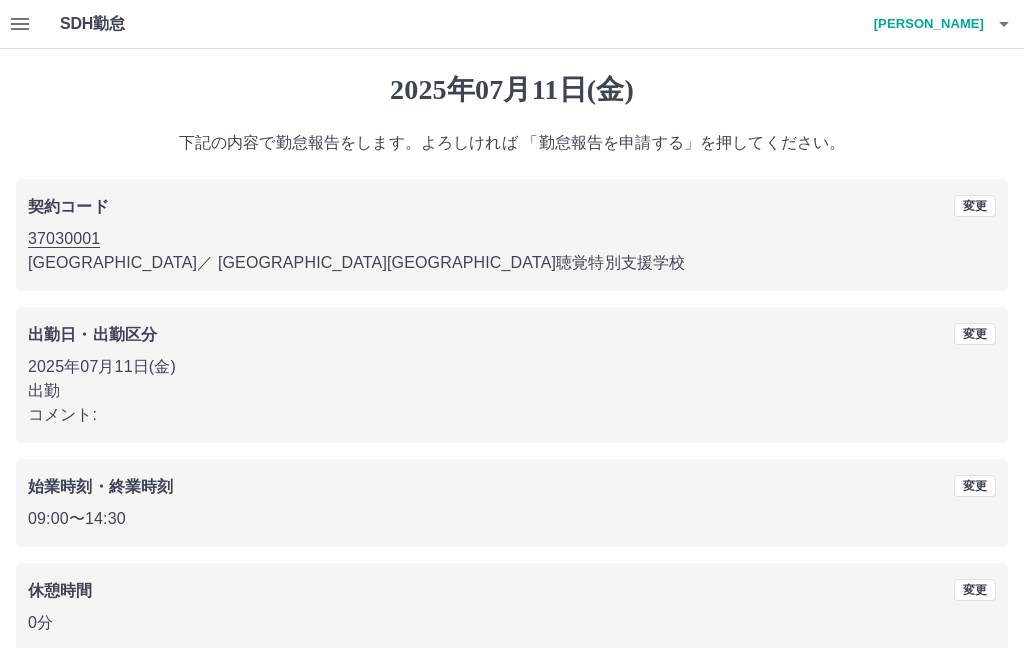 scroll, scrollTop: 100, scrollLeft: 0, axis: vertical 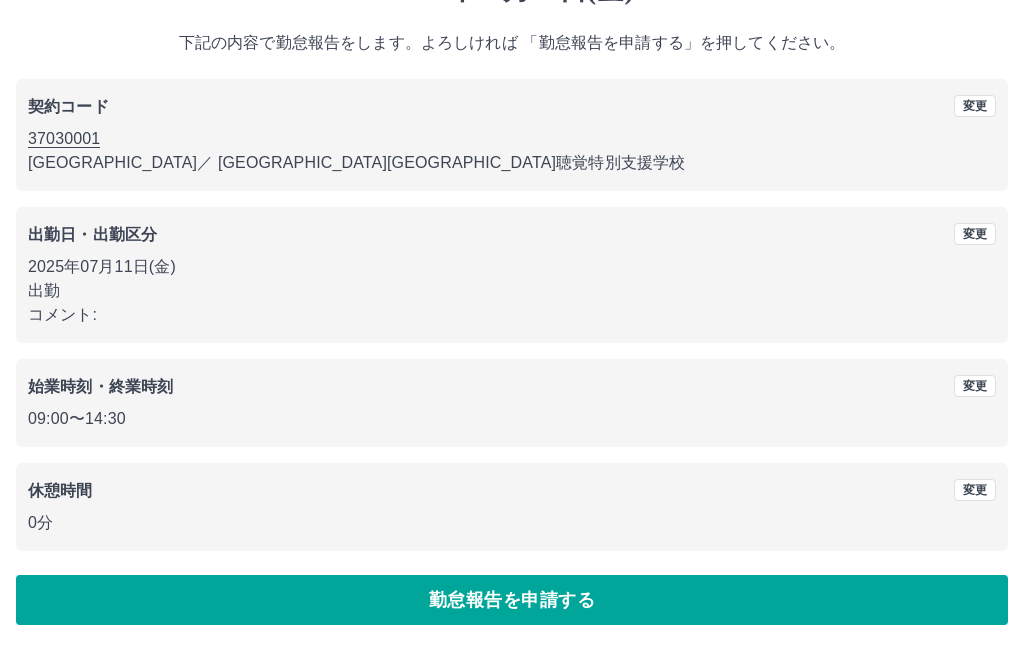 click on "勤怠報告を申請する" at bounding box center (512, 600) 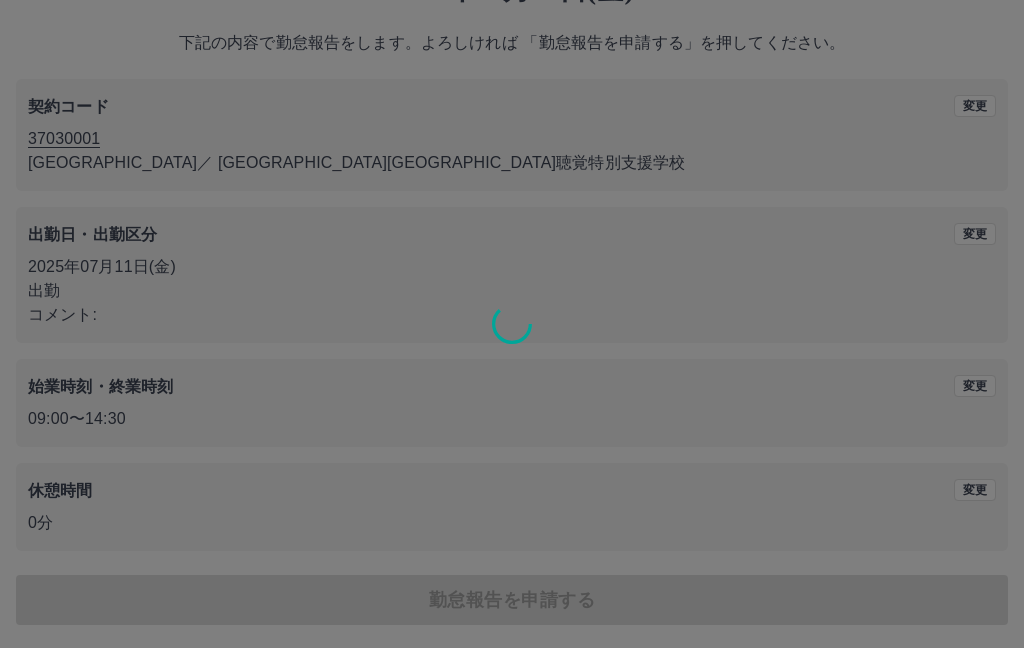 scroll, scrollTop: 0, scrollLeft: 0, axis: both 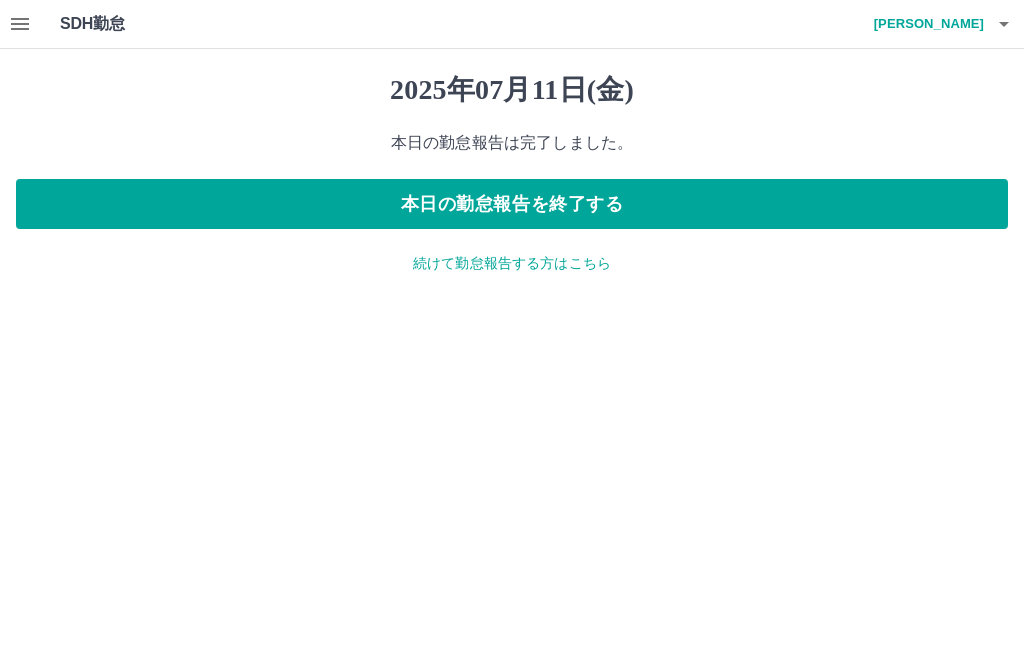 click on "続けて勤怠報告する方はこちら" at bounding box center [512, 263] 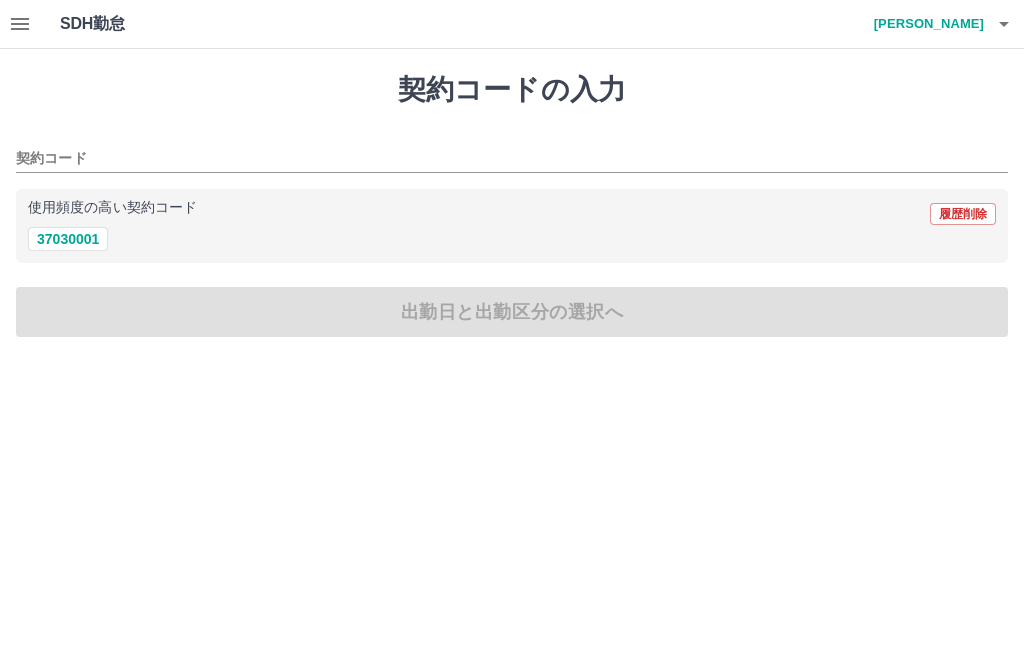 click on "37030001" at bounding box center (68, 239) 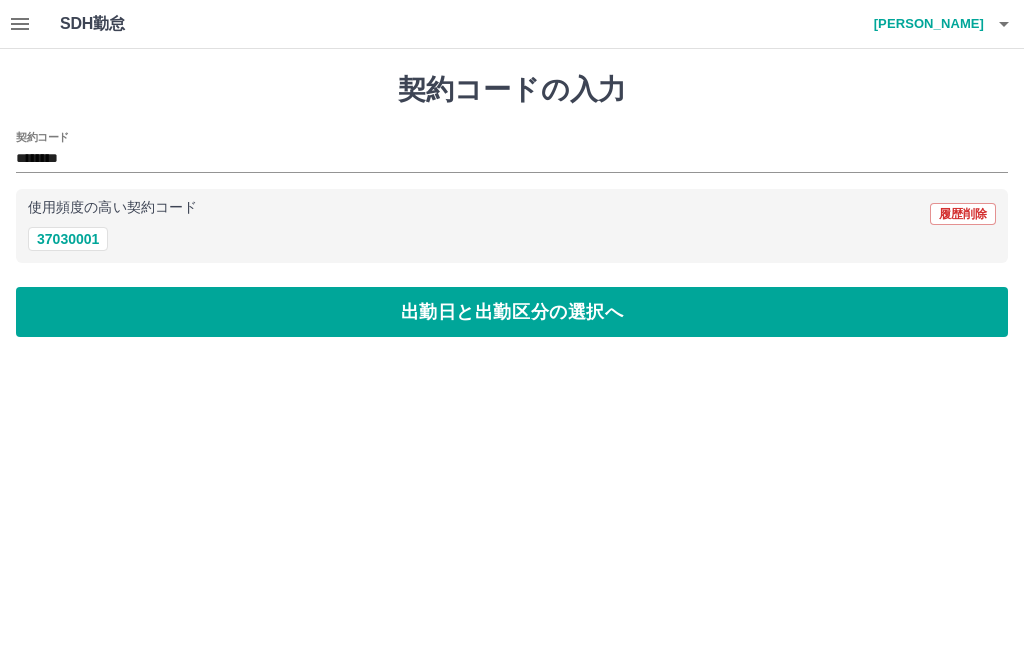 click on "出勤日と出勤区分の選択へ" at bounding box center [512, 312] 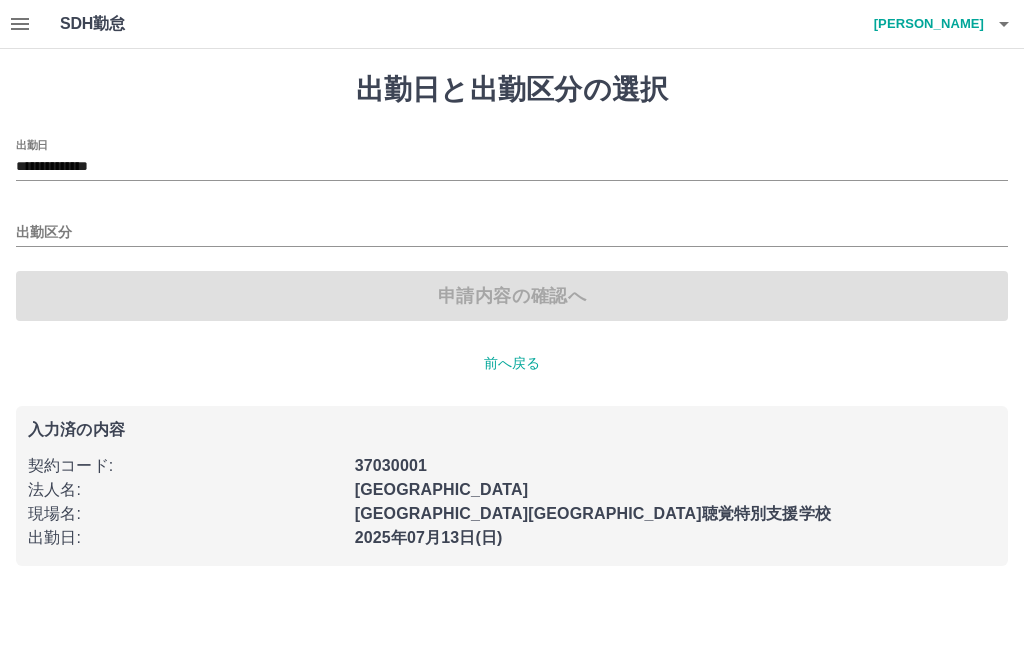 click on "**********" at bounding box center [512, 167] 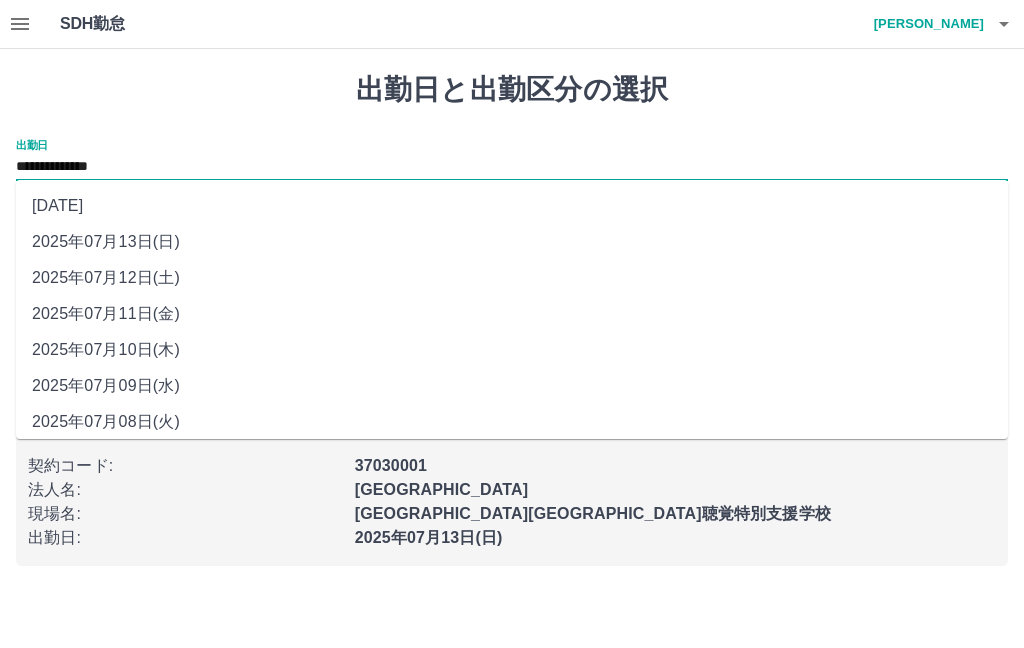 click on "2025年07月12日(土)" at bounding box center (512, 278) 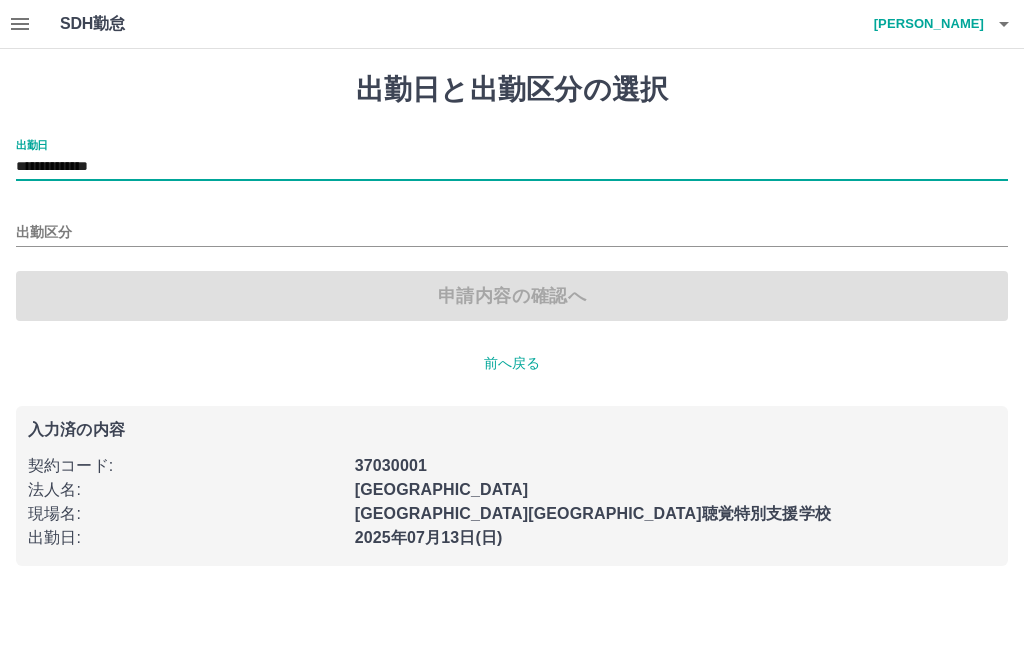 click on "出勤区分" at bounding box center (512, 233) 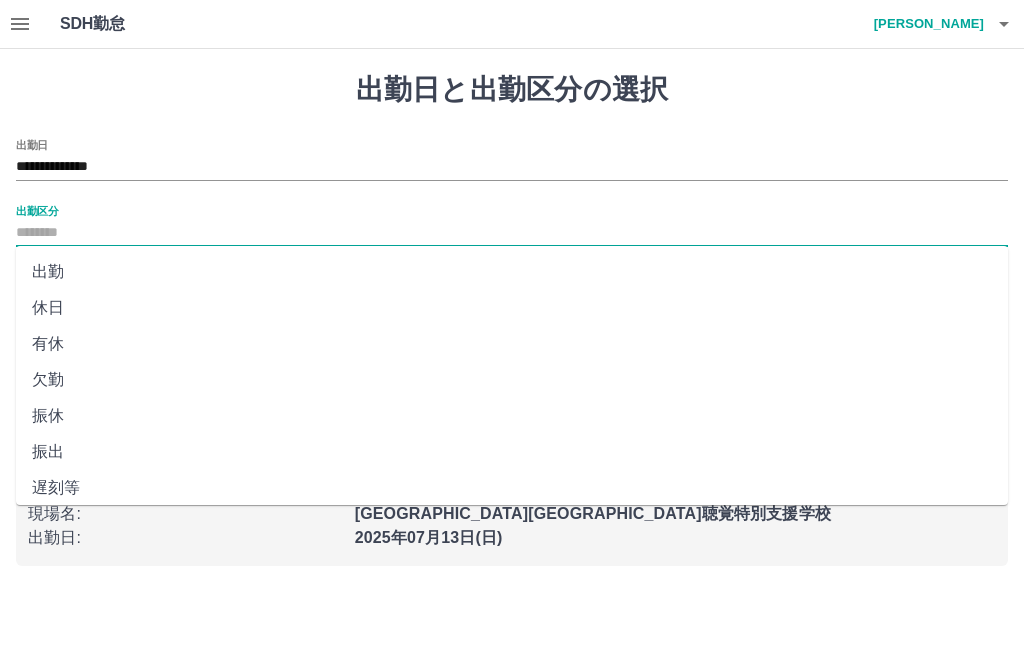 click on "休日" at bounding box center (512, 308) 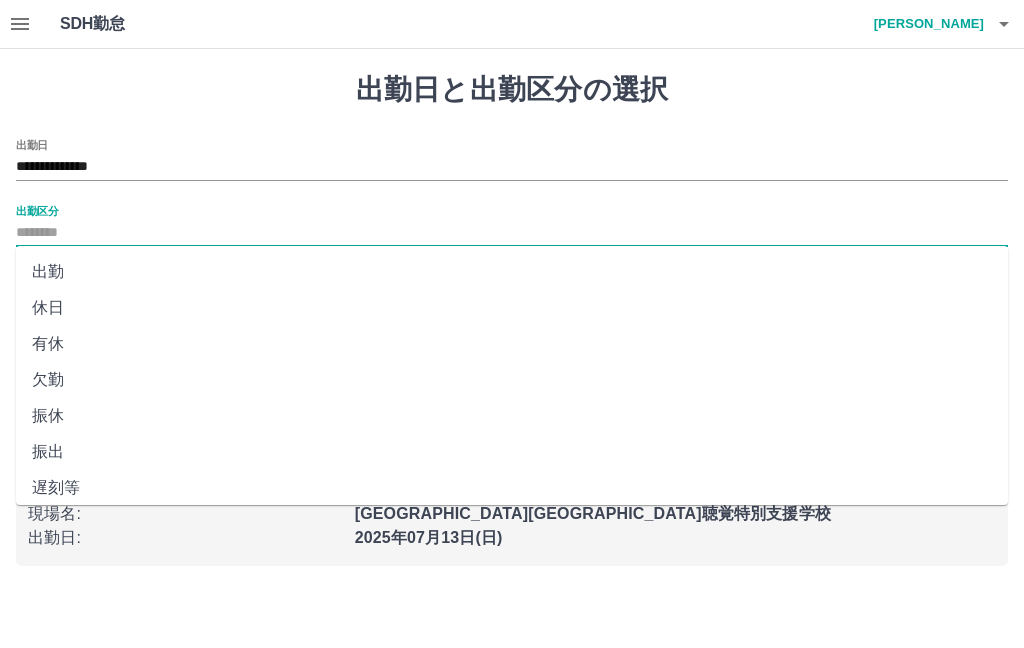 type on "**" 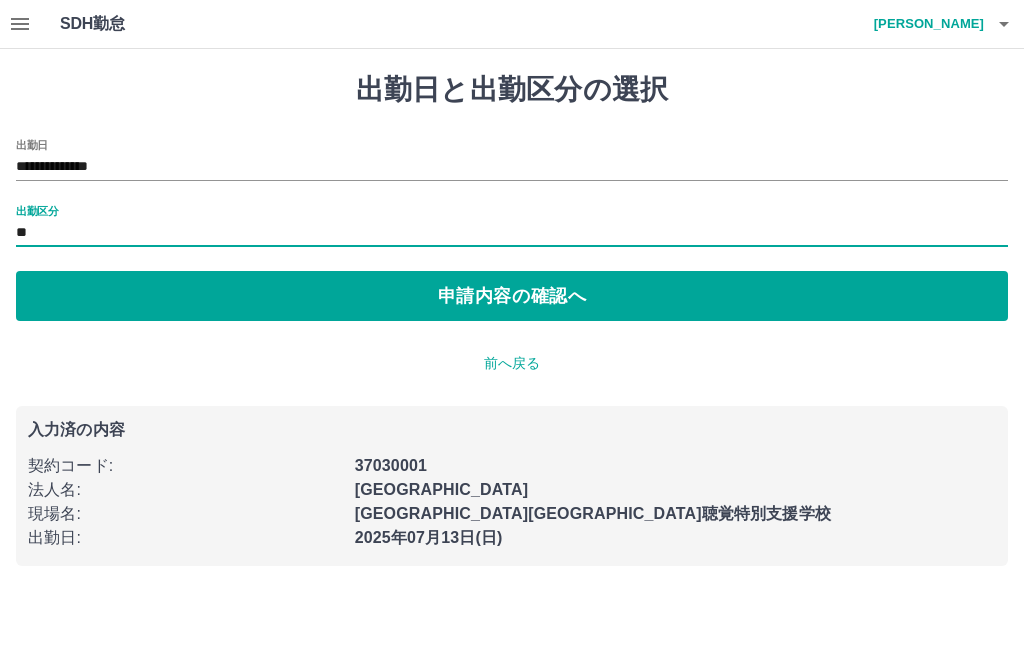 click on "申請内容の確認へ" at bounding box center (512, 296) 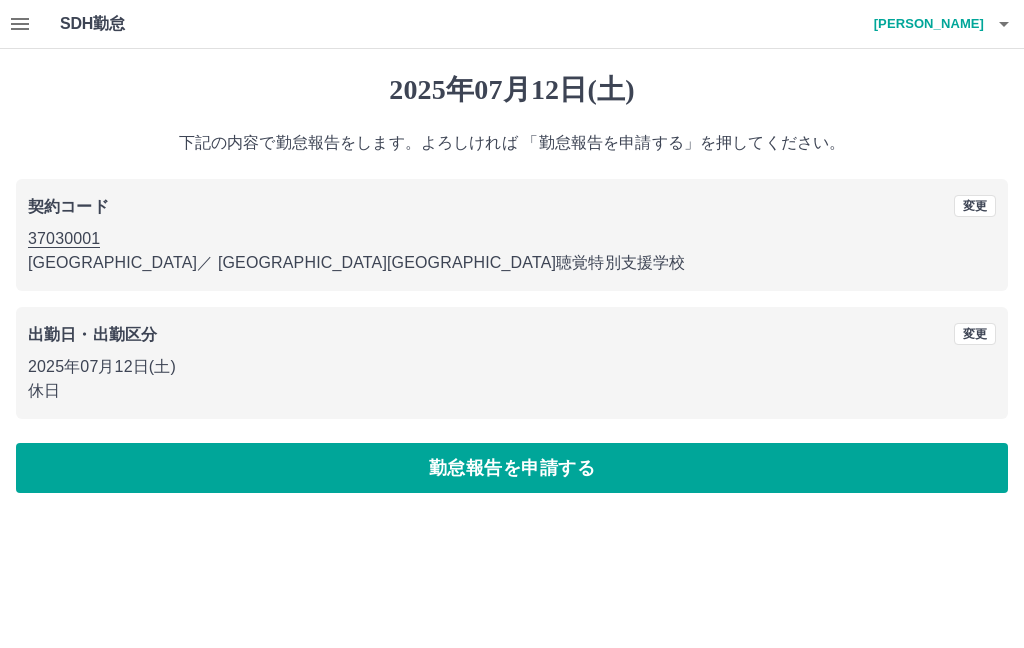 click on "勤怠報告を申請する" at bounding box center [512, 468] 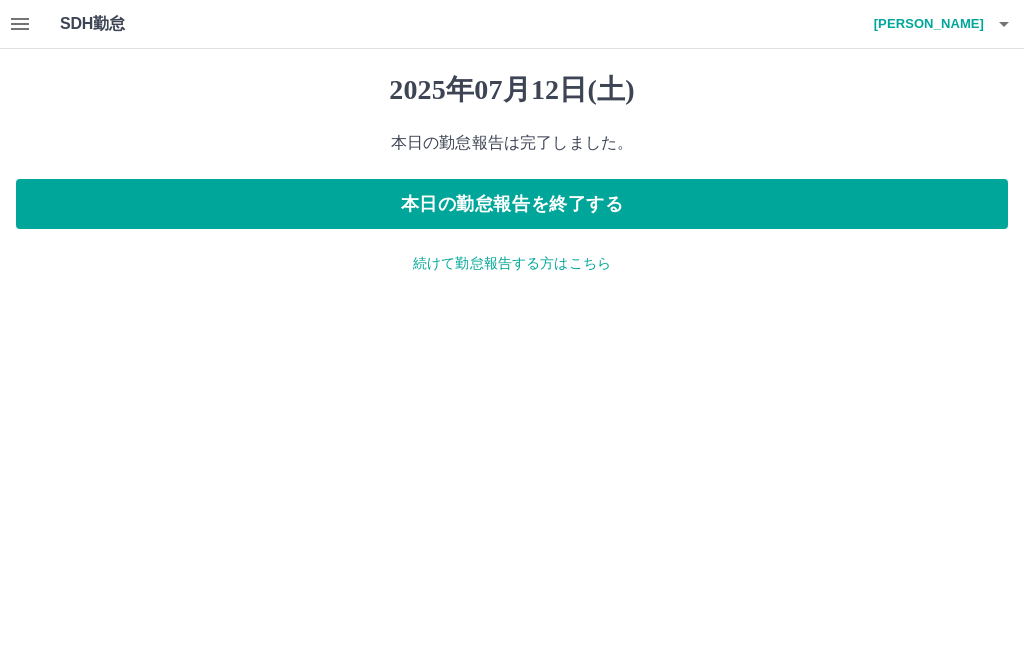click on "続けて勤怠報告する方はこちら" at bounding box center (512, 263) 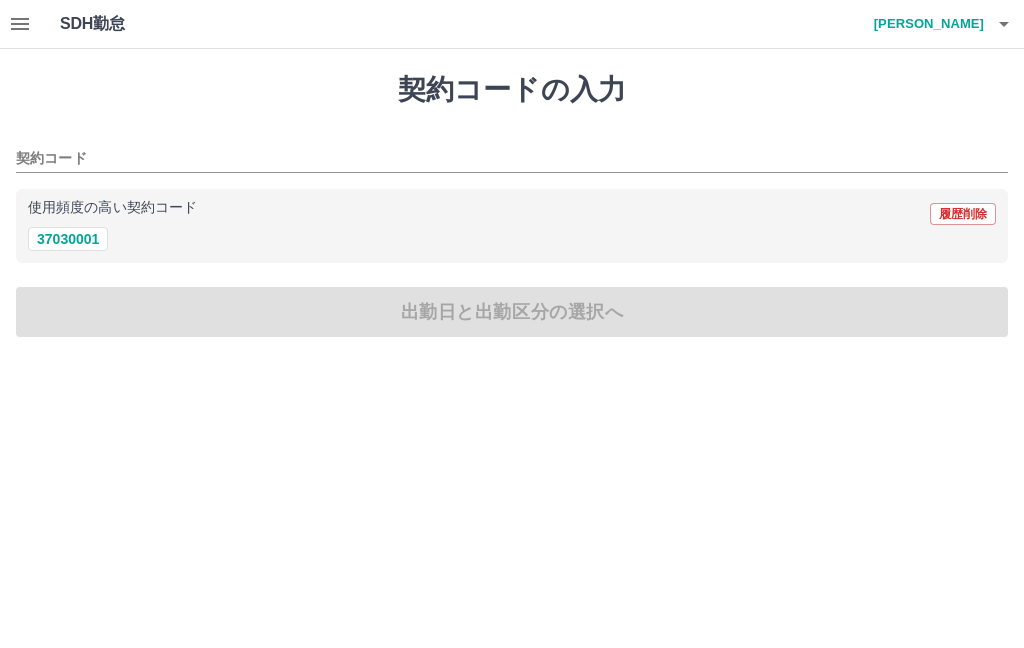 click on "37030001" at bounding box center [68, 239] 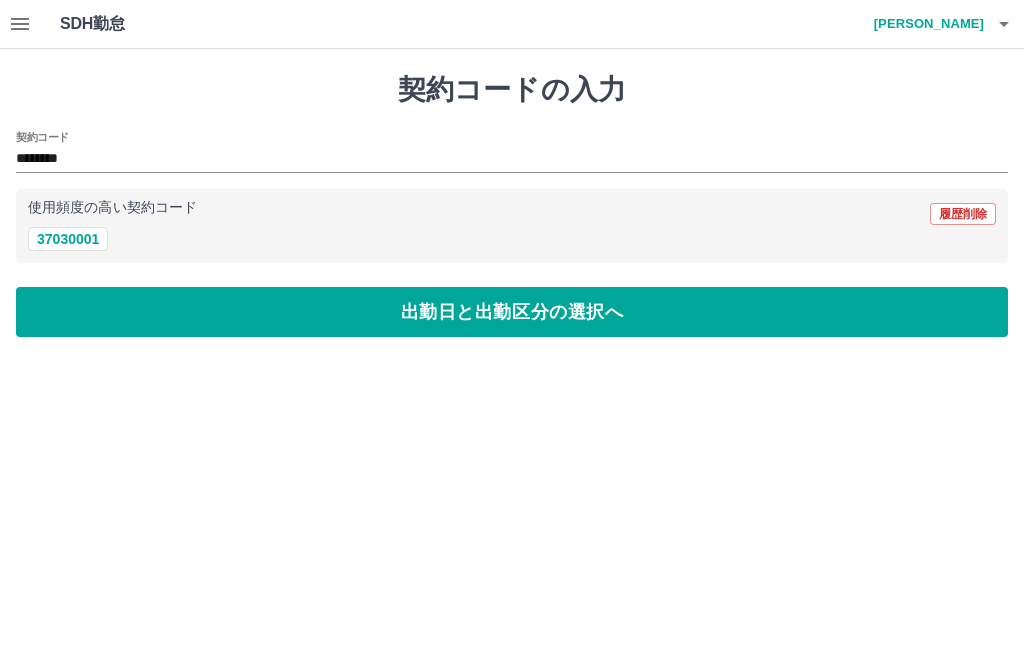click on "出勤日と出勤区分の選択へ" at bounding box center (512, 312) 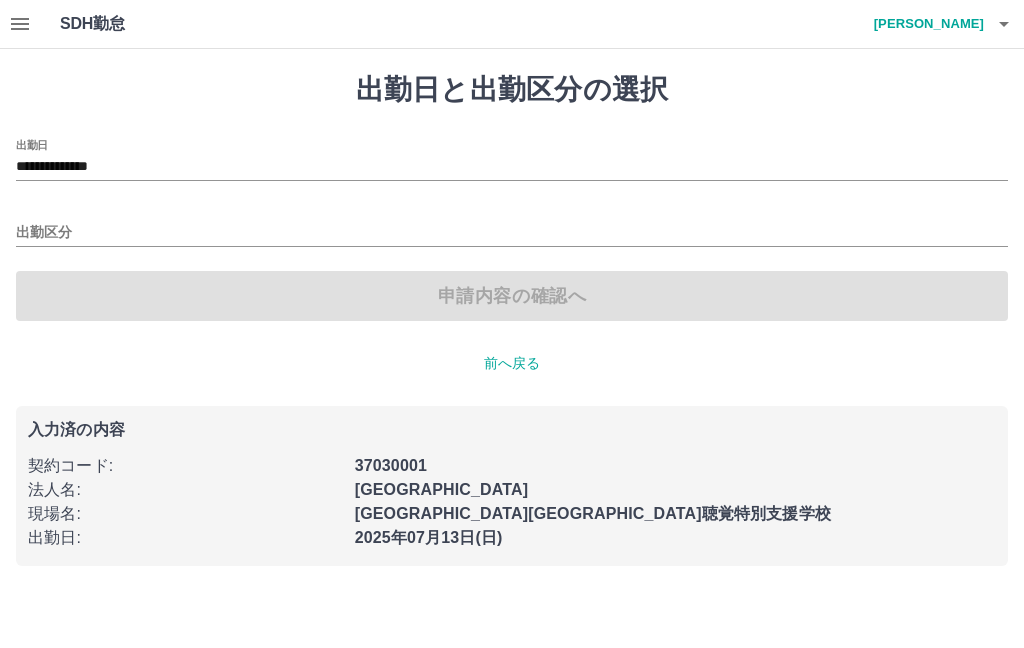 click on "出勤区分" at bounding box center (512, 233) 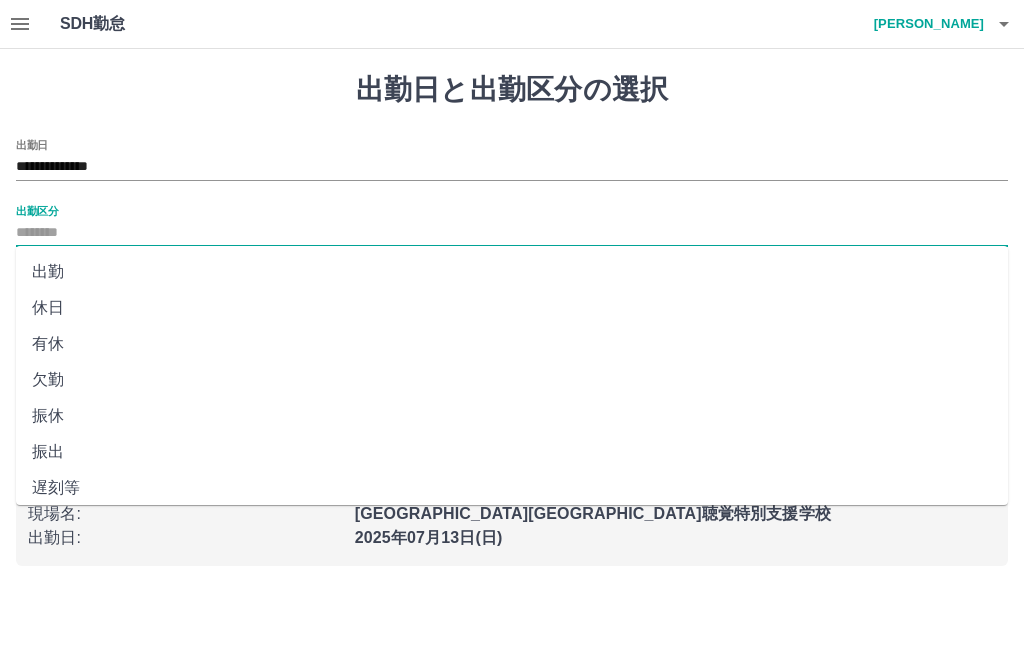 click on "出勤" at bounding box center (512, 272) 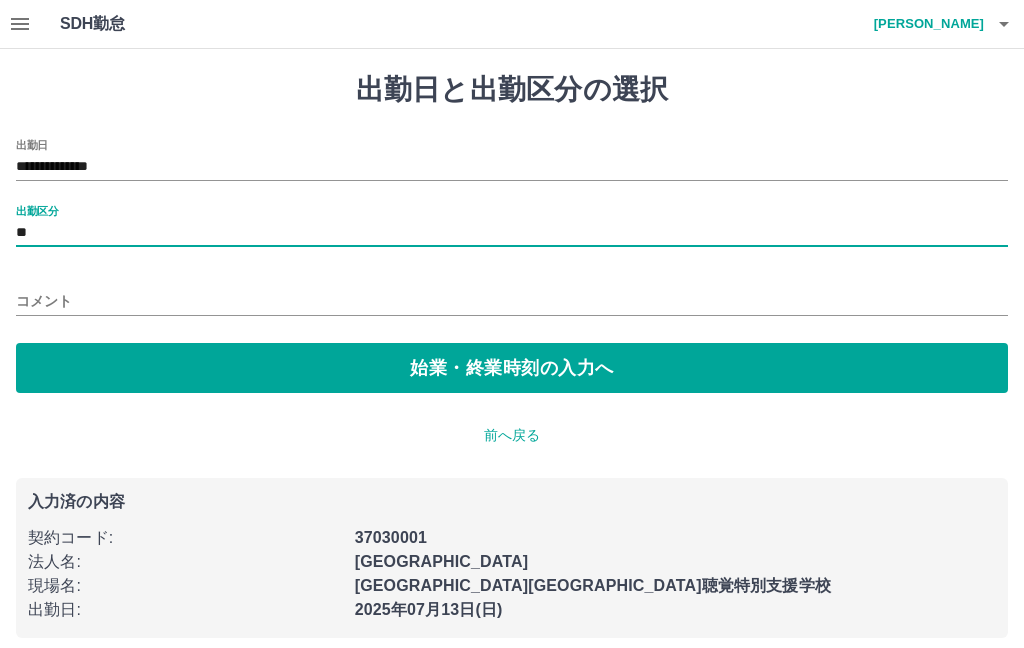 click on "**" at bounding box center [512, 233] 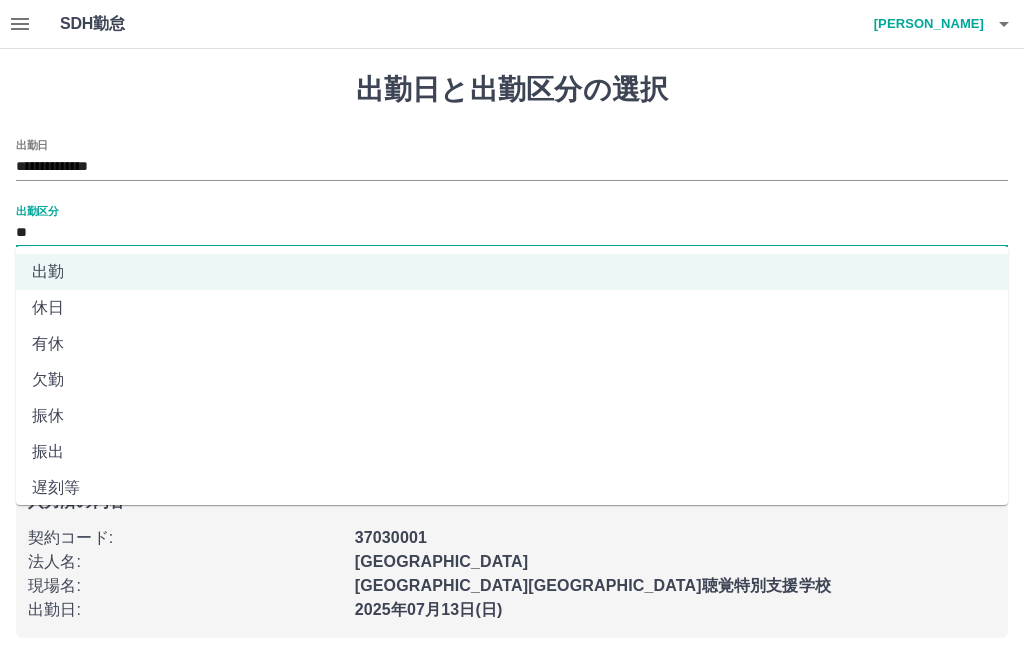 click on "休日" at bounding box center (512, 308) 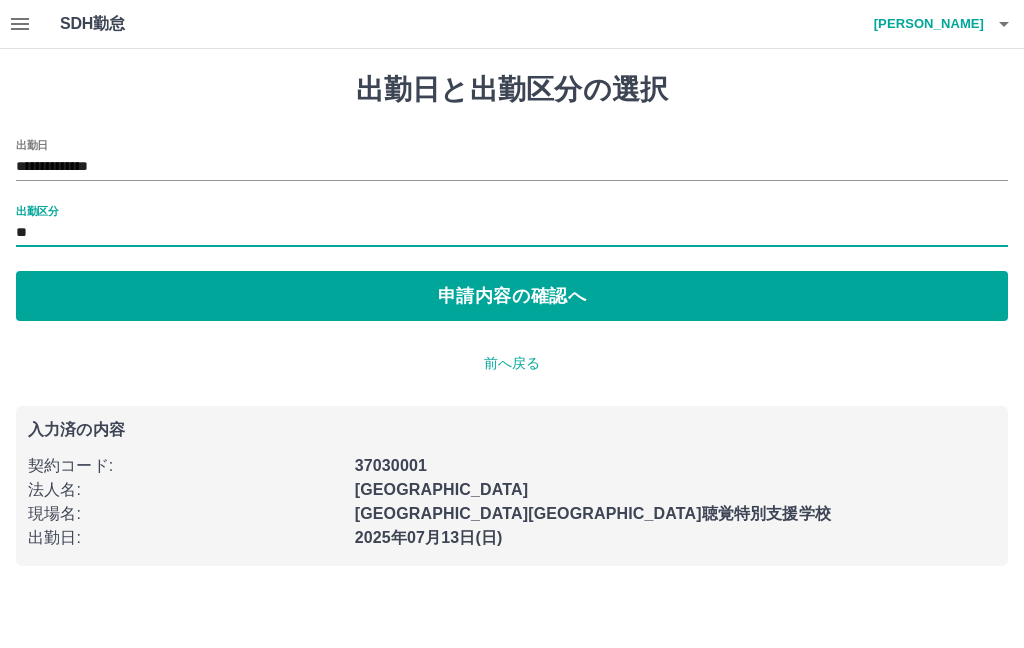 click on "申請内容の確認へ" at bounding box center (512, 296) 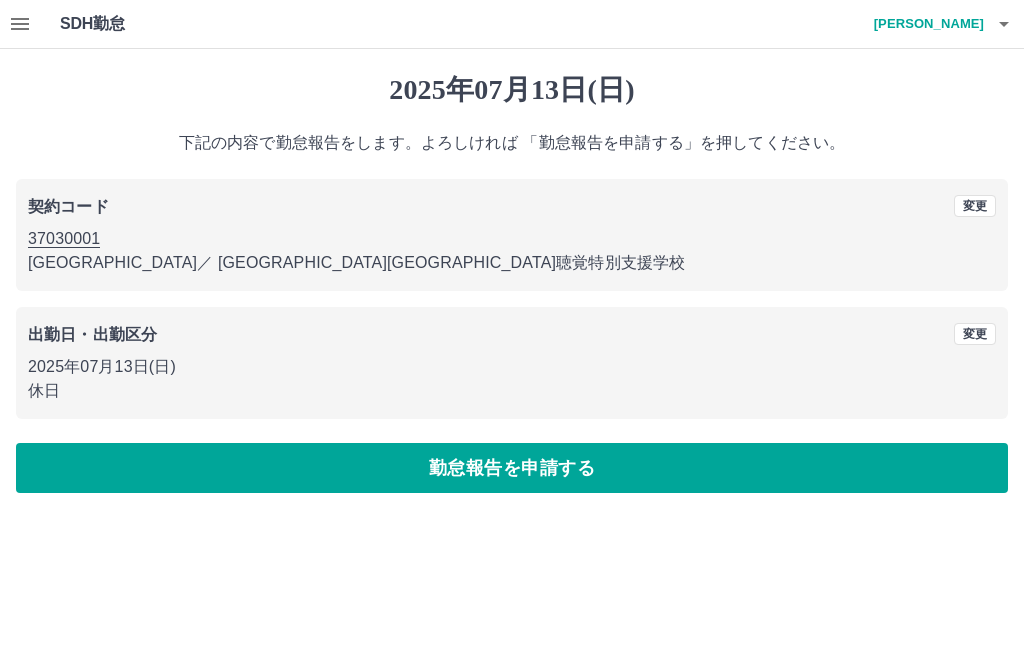 click on "勤怠報告を申請する" at bounding box center (512, 468) 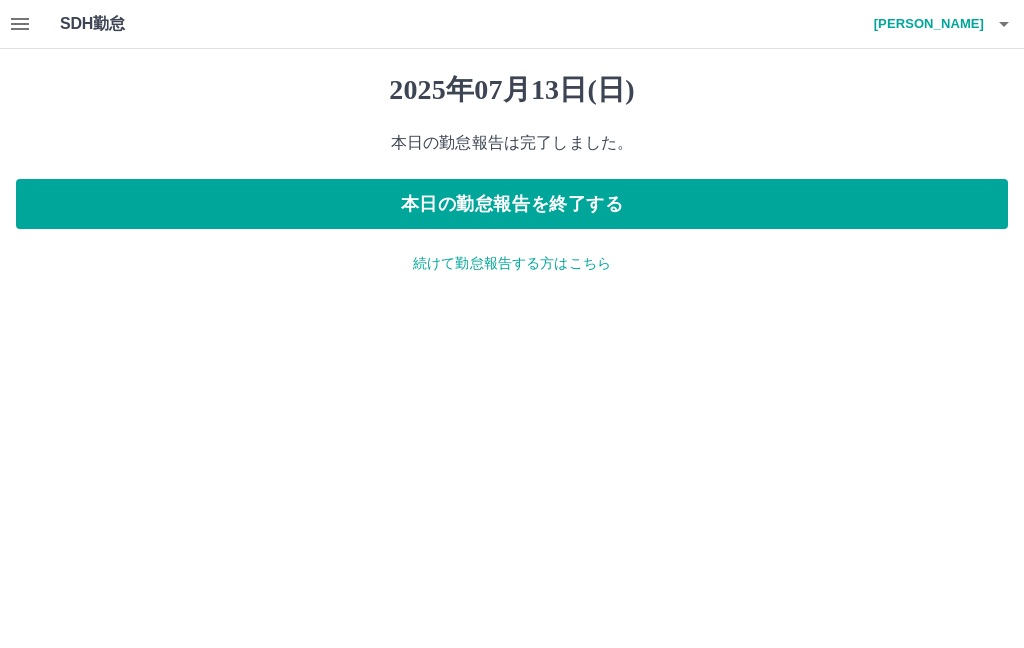 click at bounding box center (20, 24) 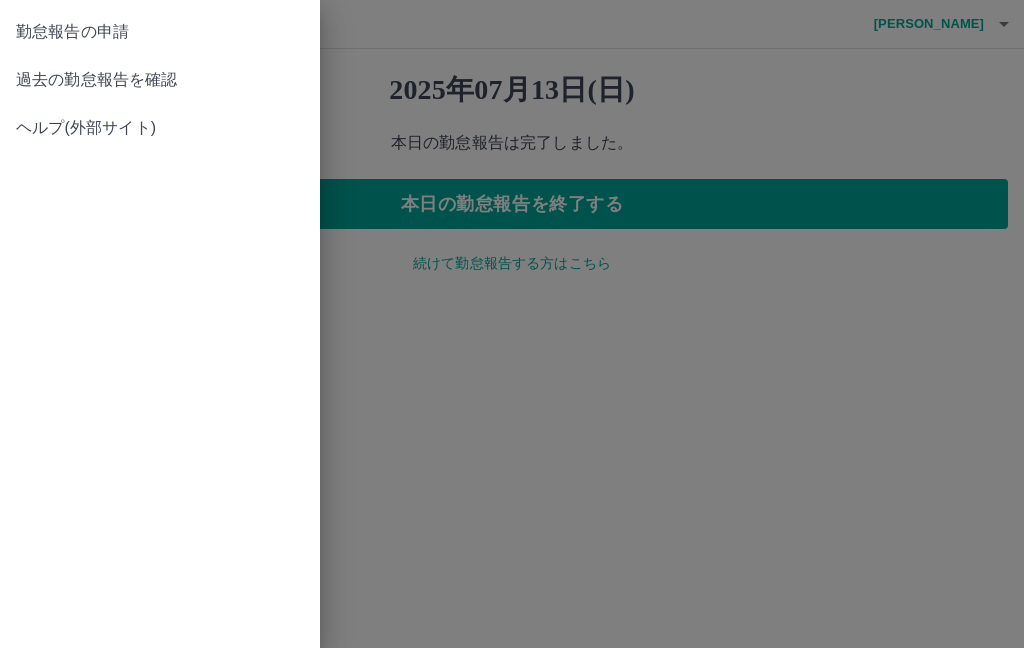 click on "過去の勤怠報告を確認" at bounding box center (160, 80) 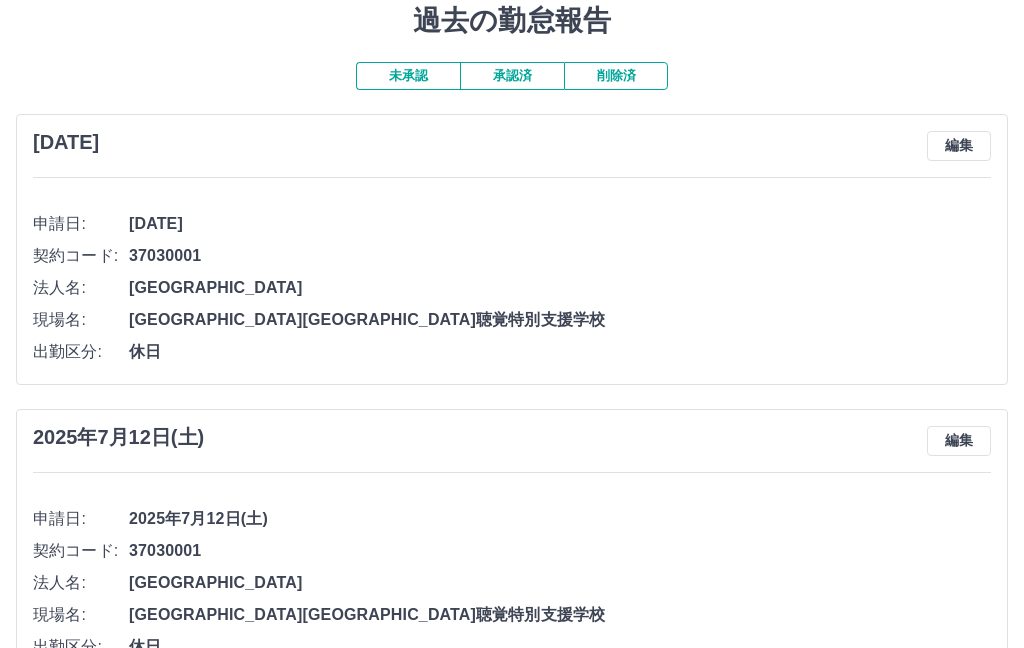 scroll, scrollTop: 0, scrollLeft: 0, axis: both 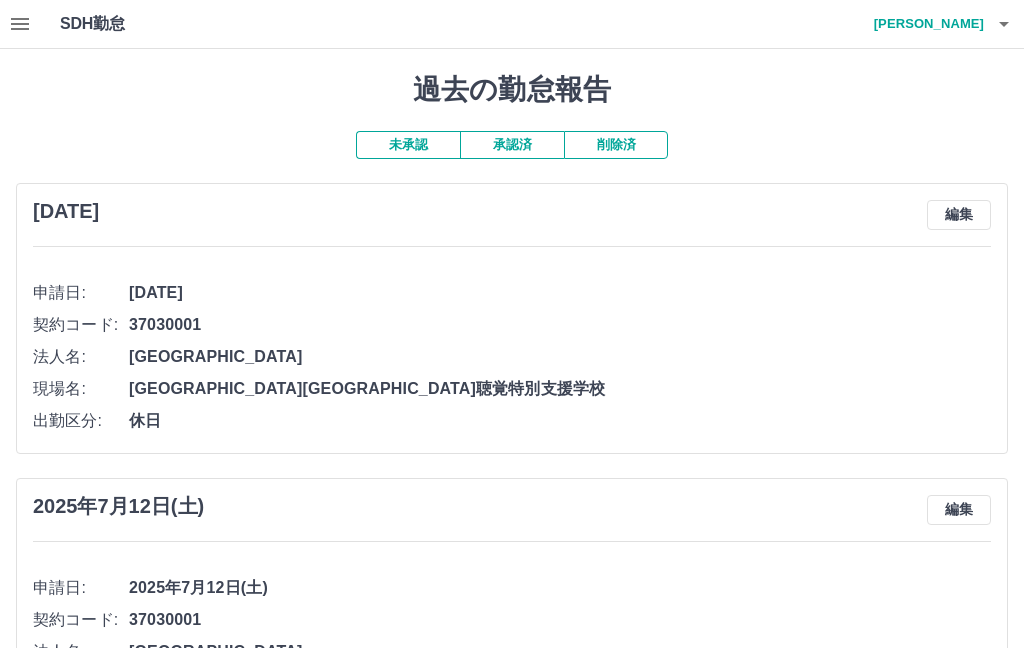 click on "[GEOGRAPHIC_DATA][GEOGRAPHIC_DATA]聴覚特別支援学校" at bounding box center (560, 389) 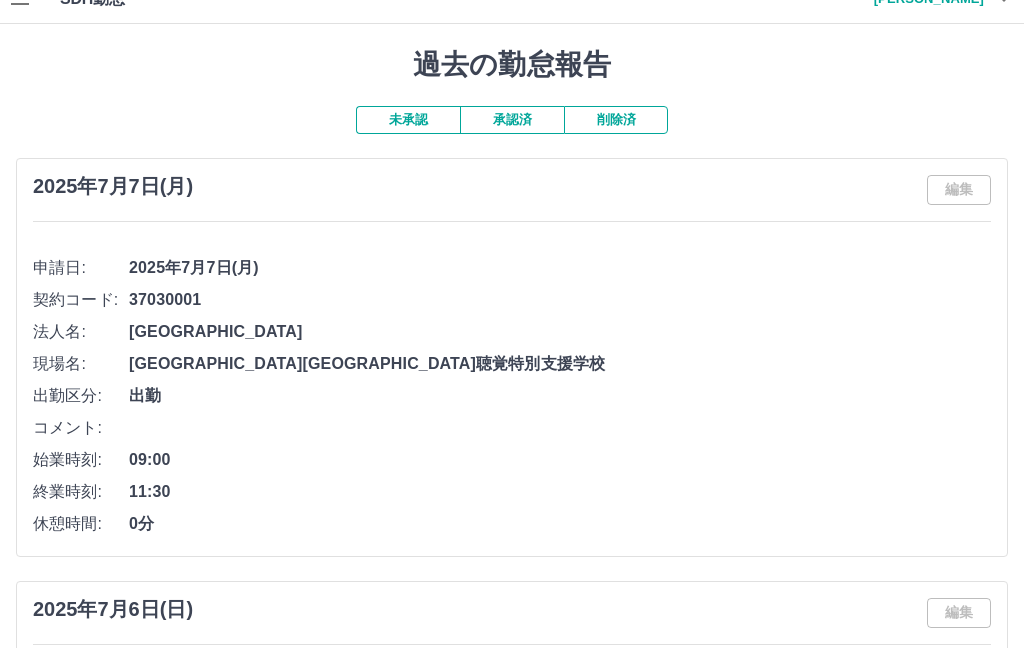 scroll, scrollTop: 0, scrollLeft: 0, axis: both 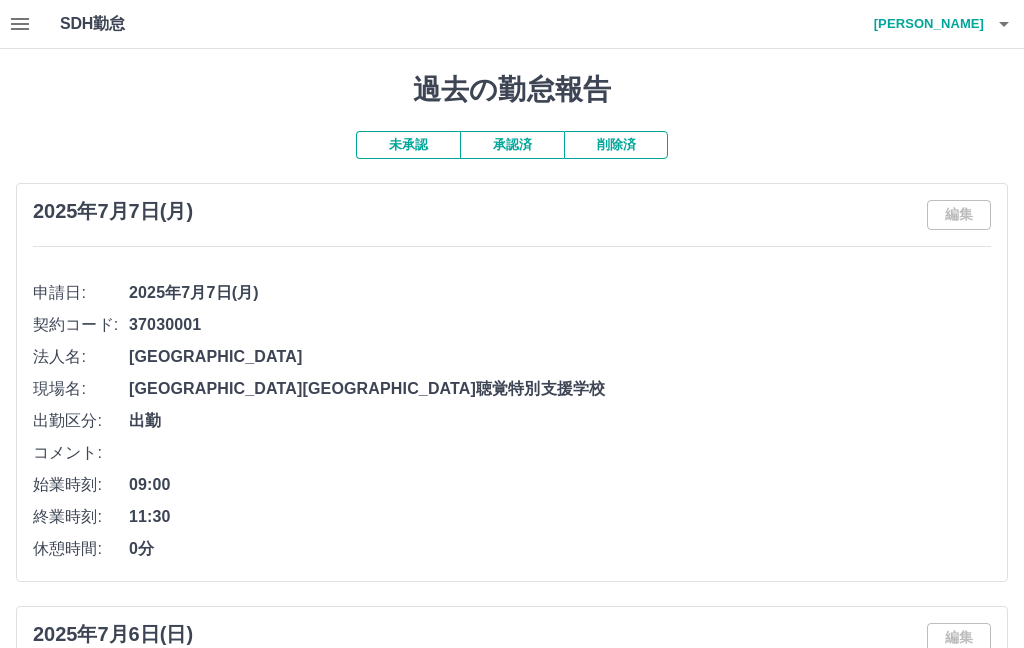 click 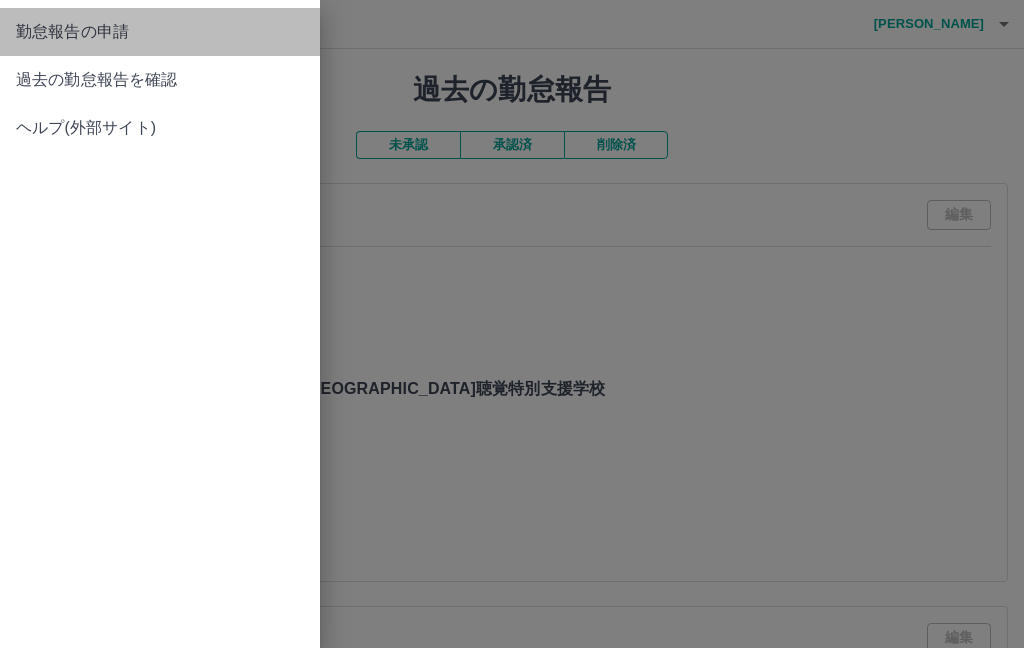 click on "勤怠報告の申請" at bounding box center (160, 32) 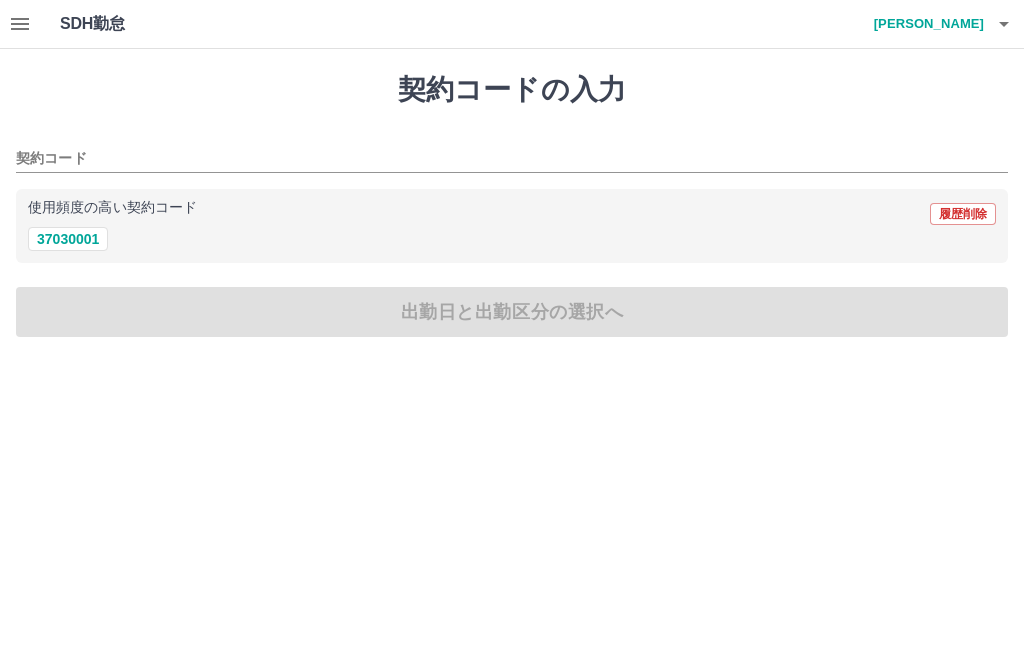 click on "37030001" at bounding box center (68, 239) 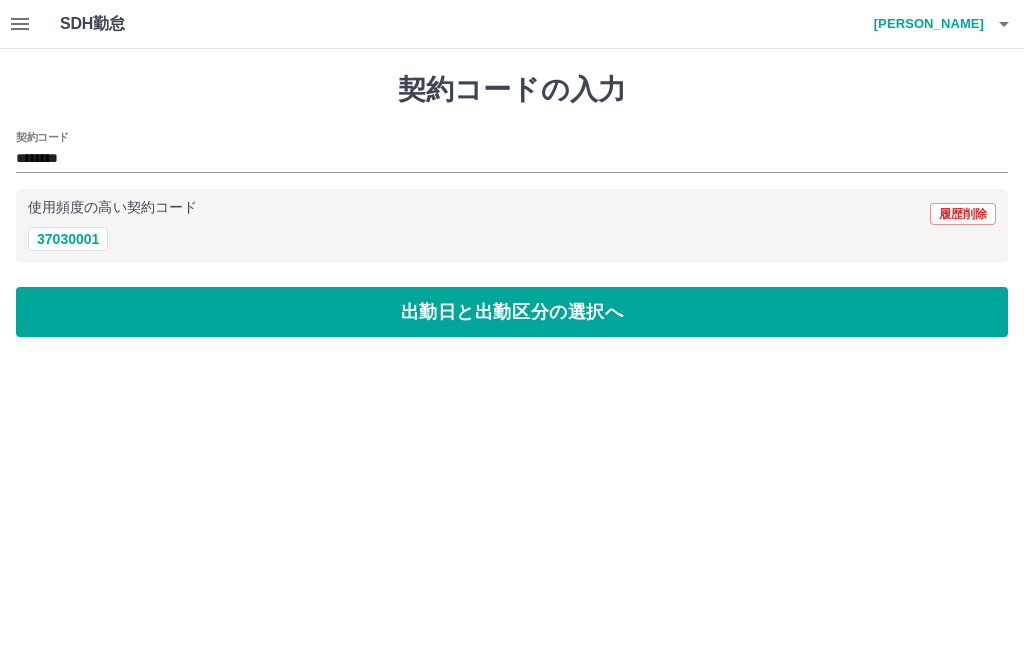 click on "契約コード" at bounding box center (42, 137) 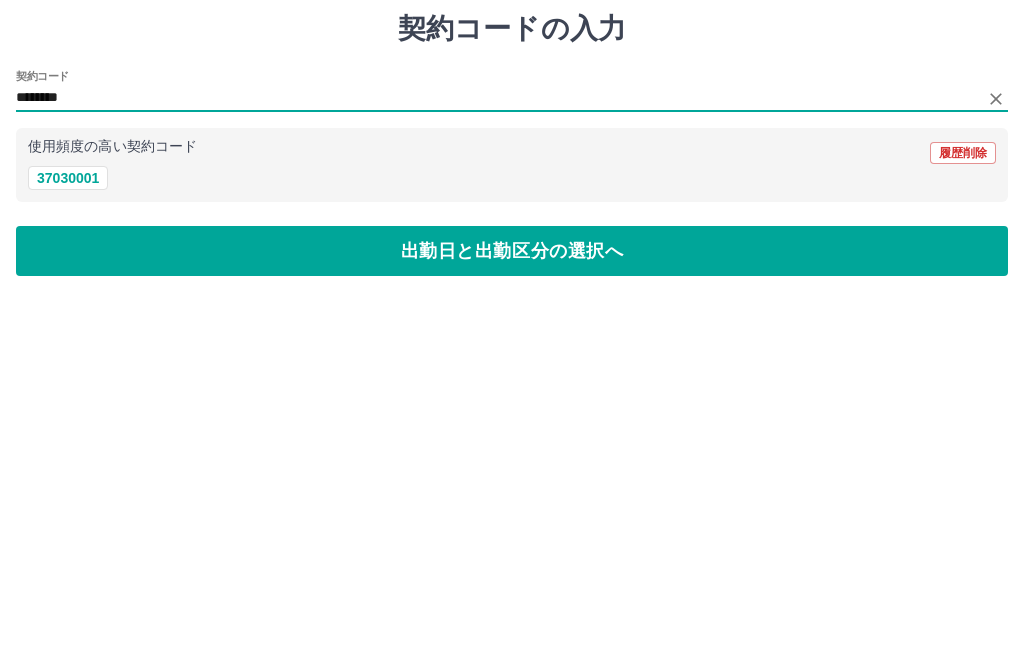 click on "37030001" at bounding box center (512, 239) 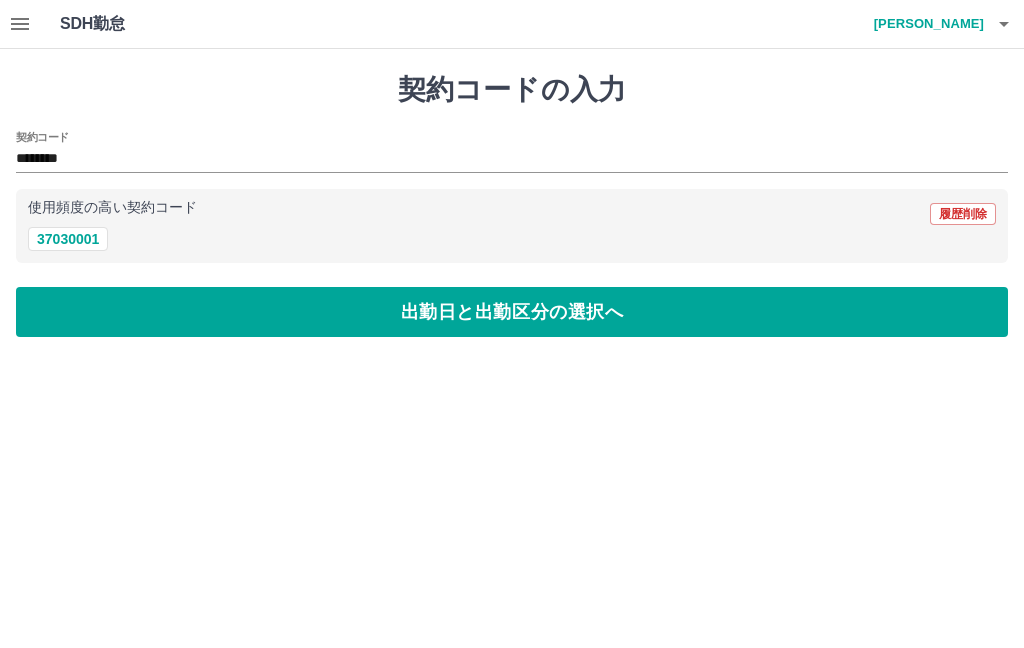 click on "出勤日と出勤区分の選択へ" at bounding box center (512, 312) 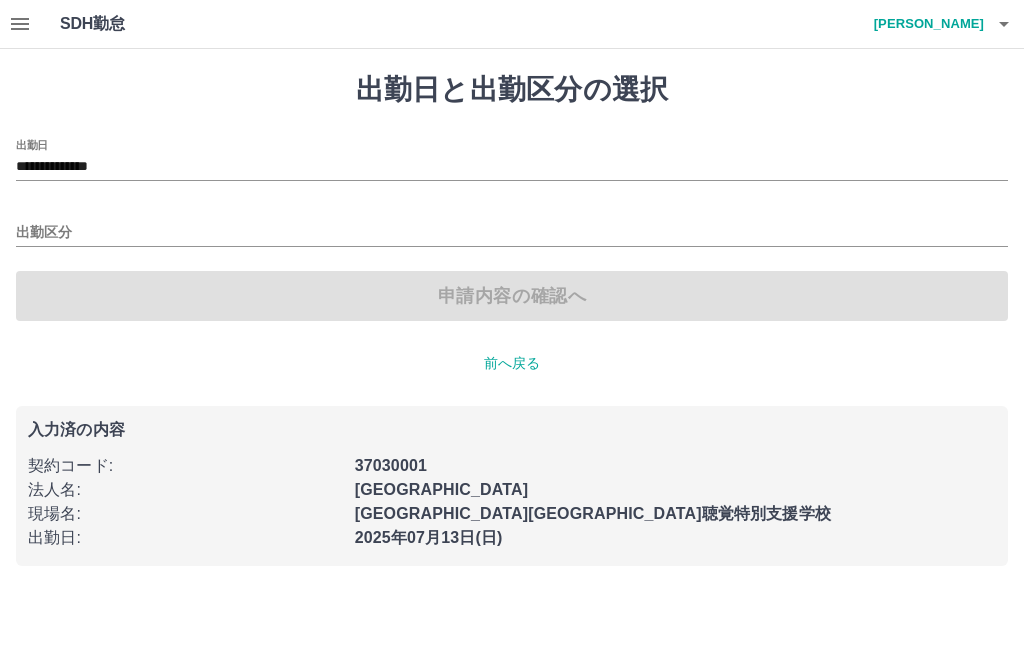click on "**********" at bounding box center [512, 167] 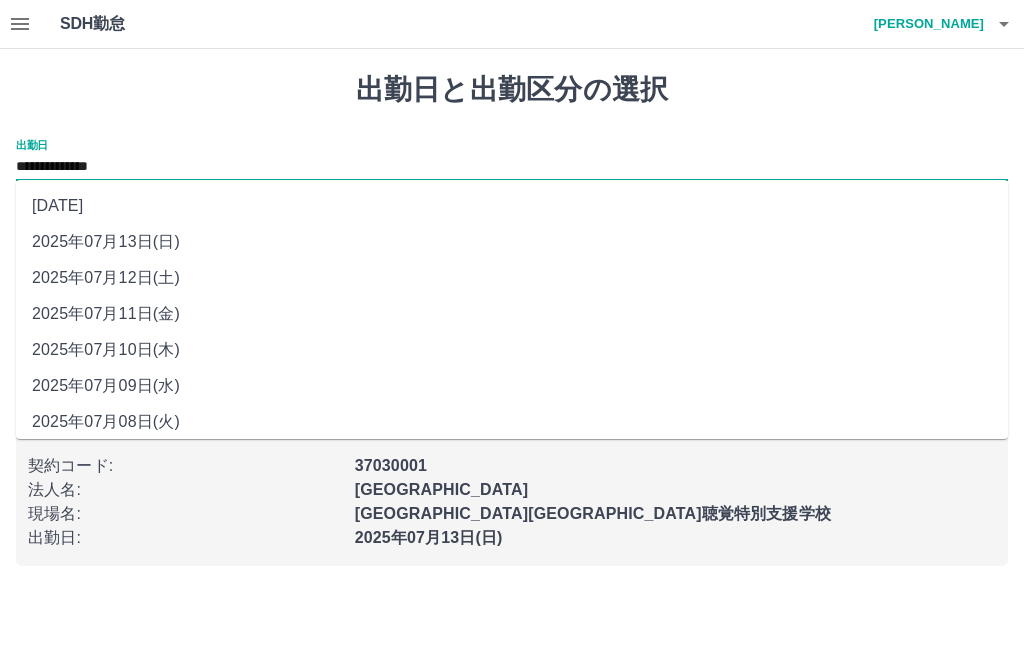 click on "[DATE]" at bounding box center (512, 206) 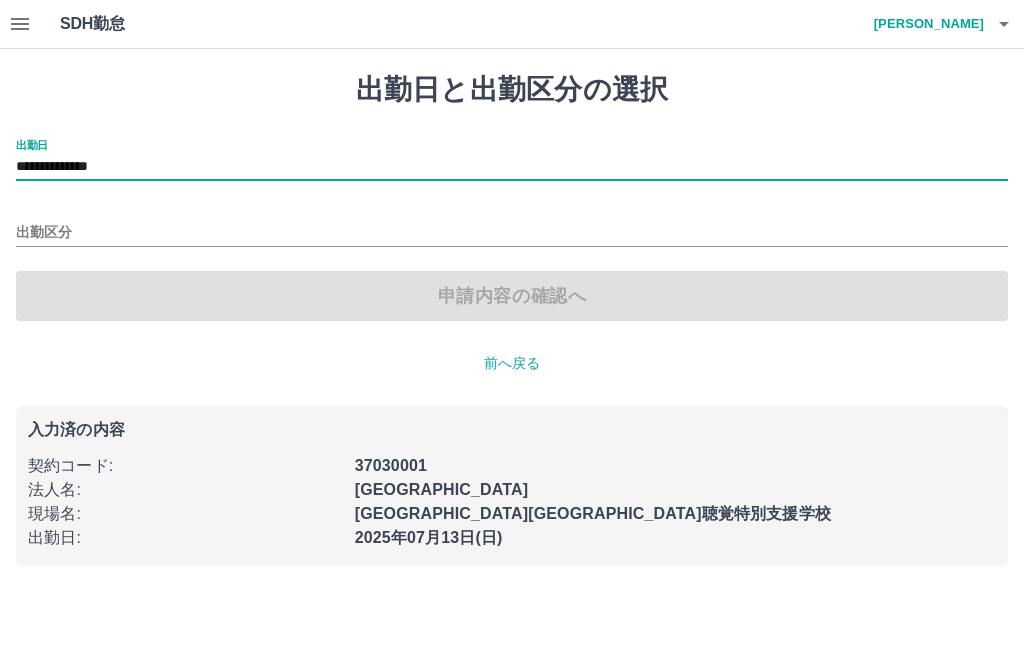 click on "出勤区分" at bounding box center [512, 233] 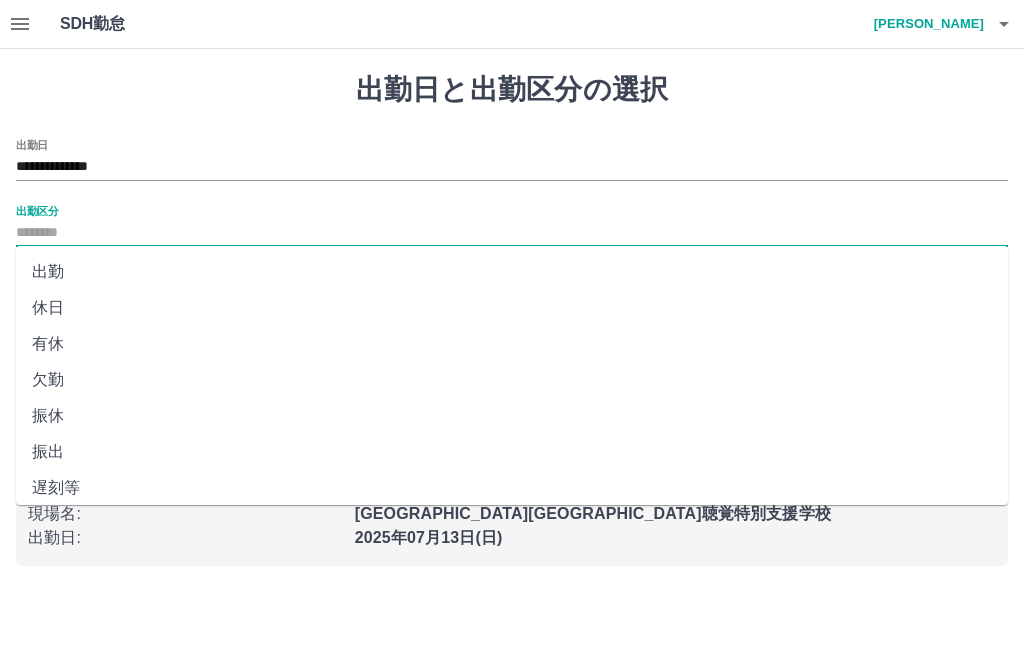 click on "**********" at bounding box center [512, 319] 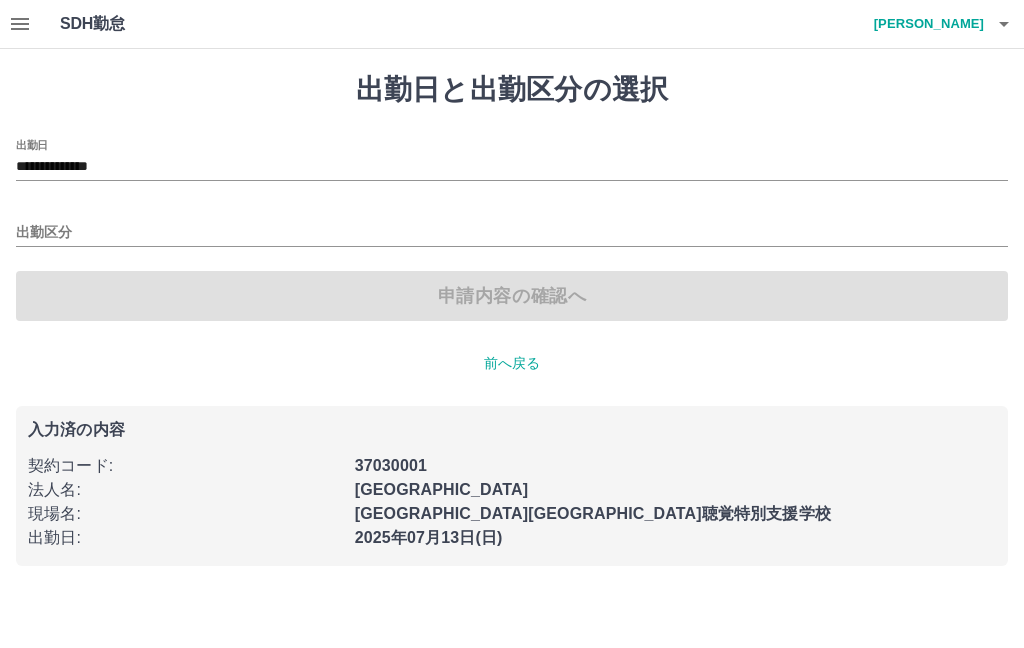 click on "出勤区分" at bounding box center [512, 233] 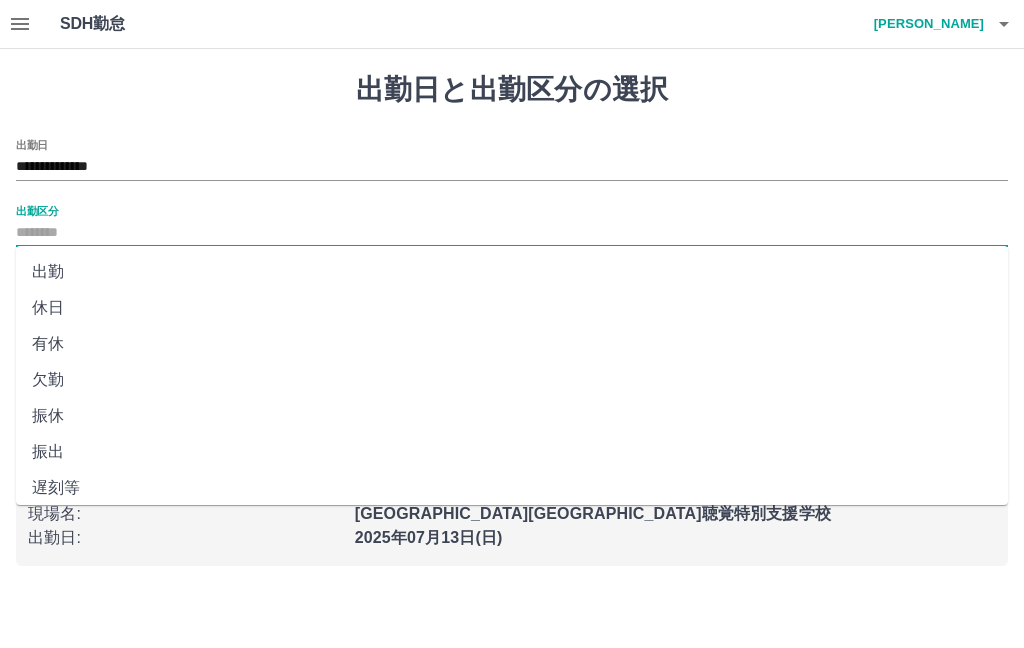 click on "有休" at bounding box center (512, 344) 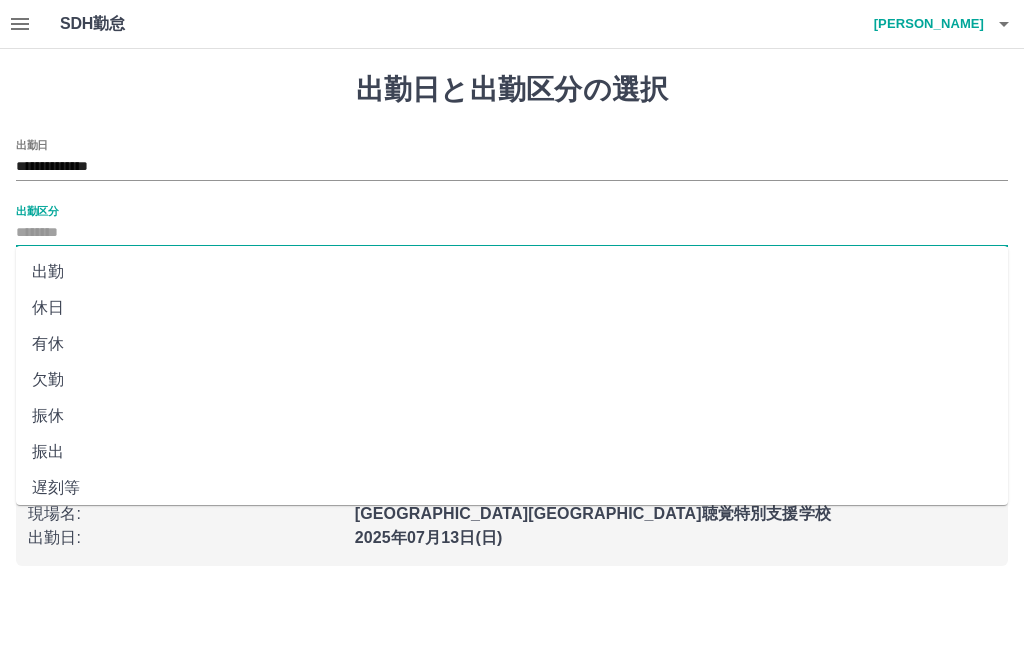 type on "**" 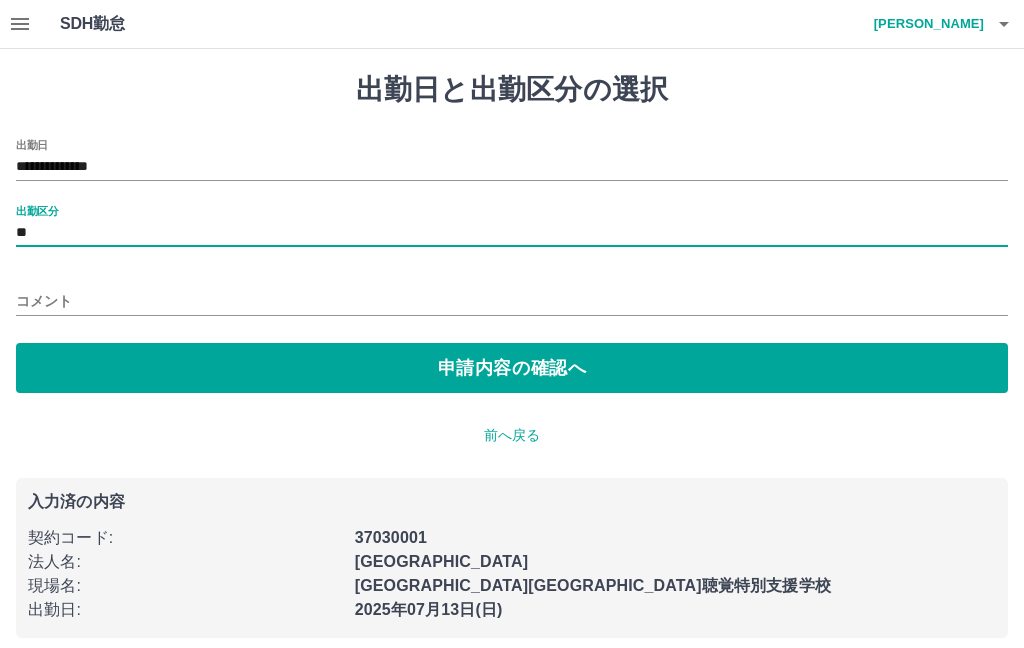 click on "出勤日" at bounding box center (32, 144) 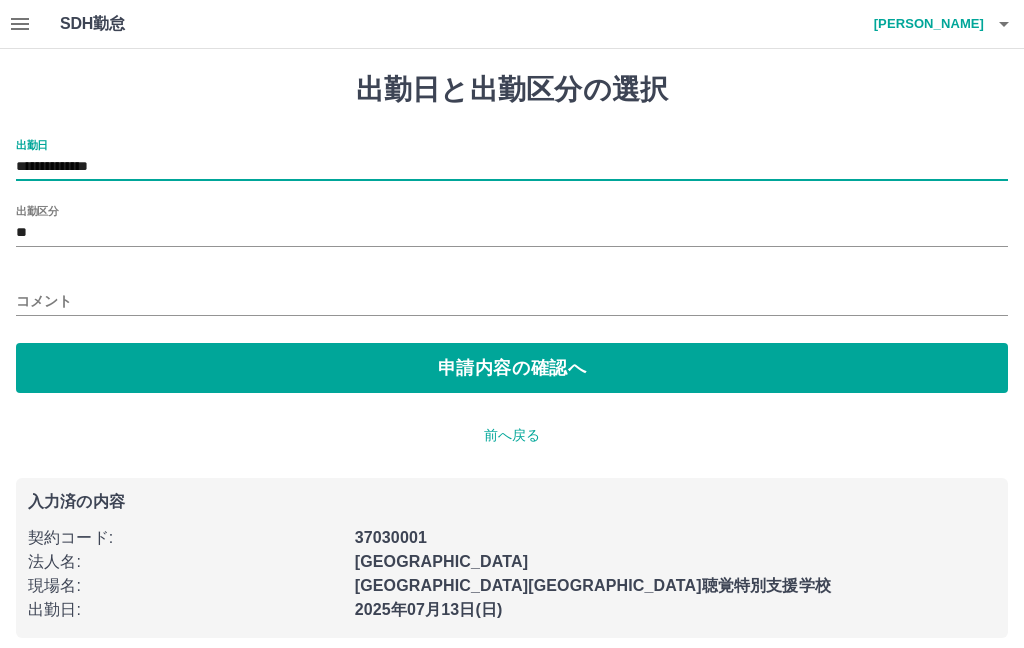 click on "出勤日と出勤区分の選択" at bounding box center [512, 90] 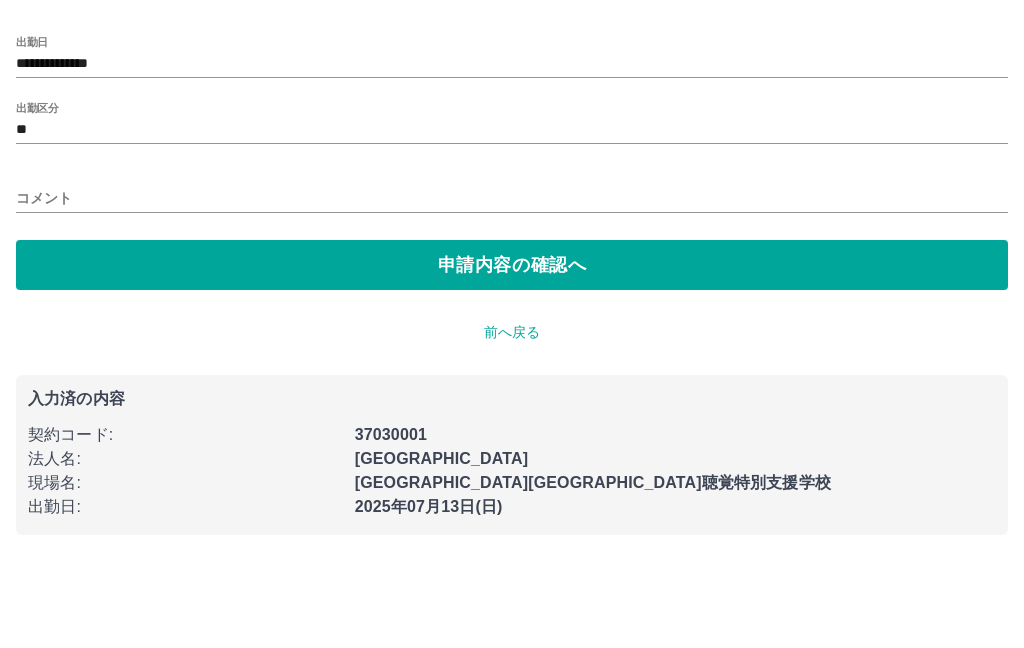 scroll, scrollTop: 0, scrollLeft: 0, axis: both 